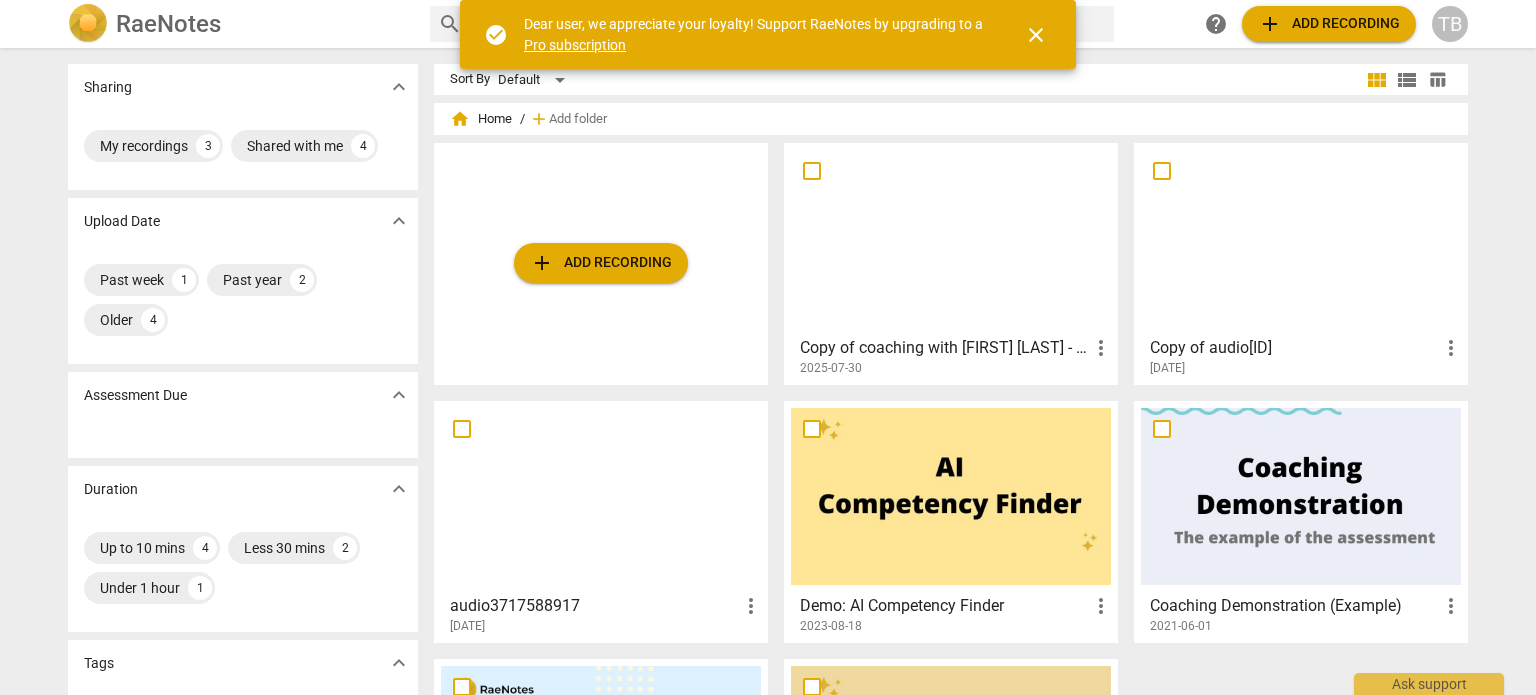 scroll, scrollTop: 0, scrollLeft: 0, axis: both 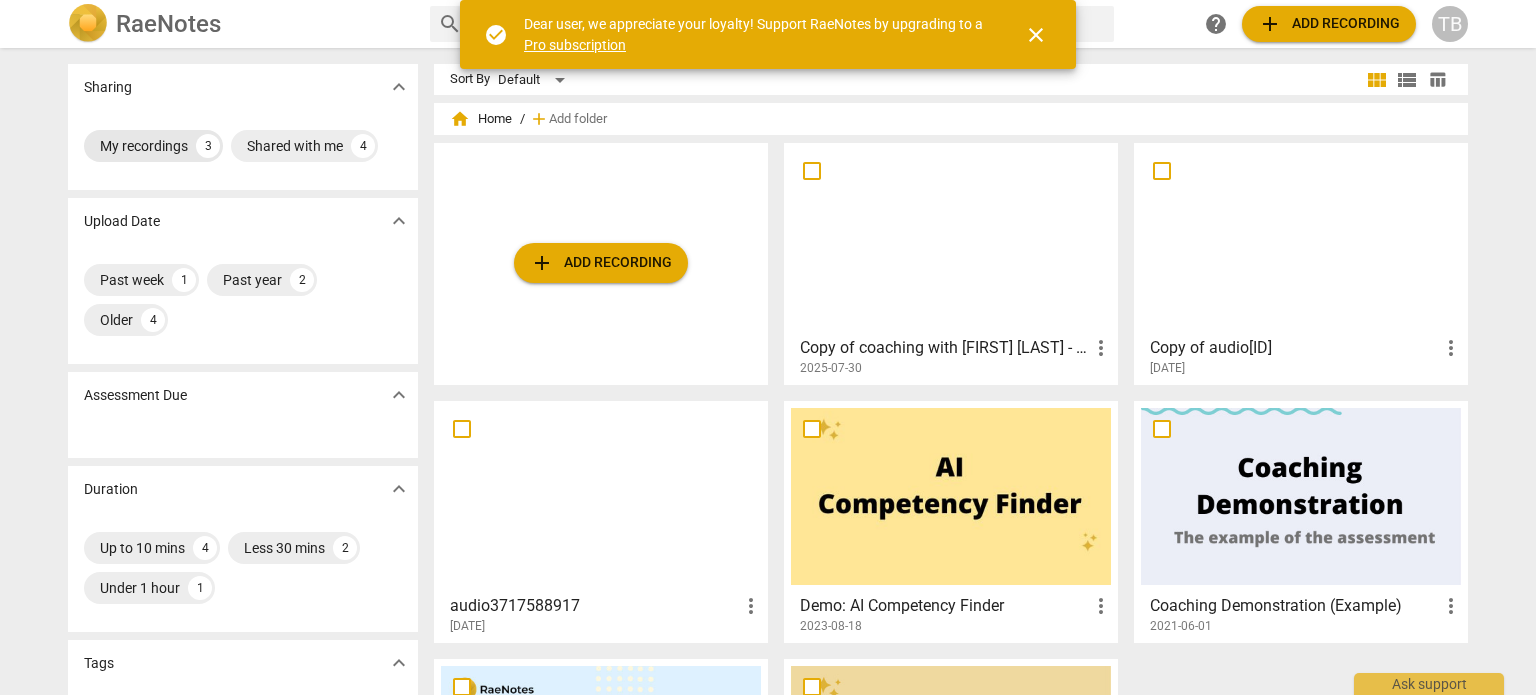 click on "My recordings" at bounding box center (144, 146) 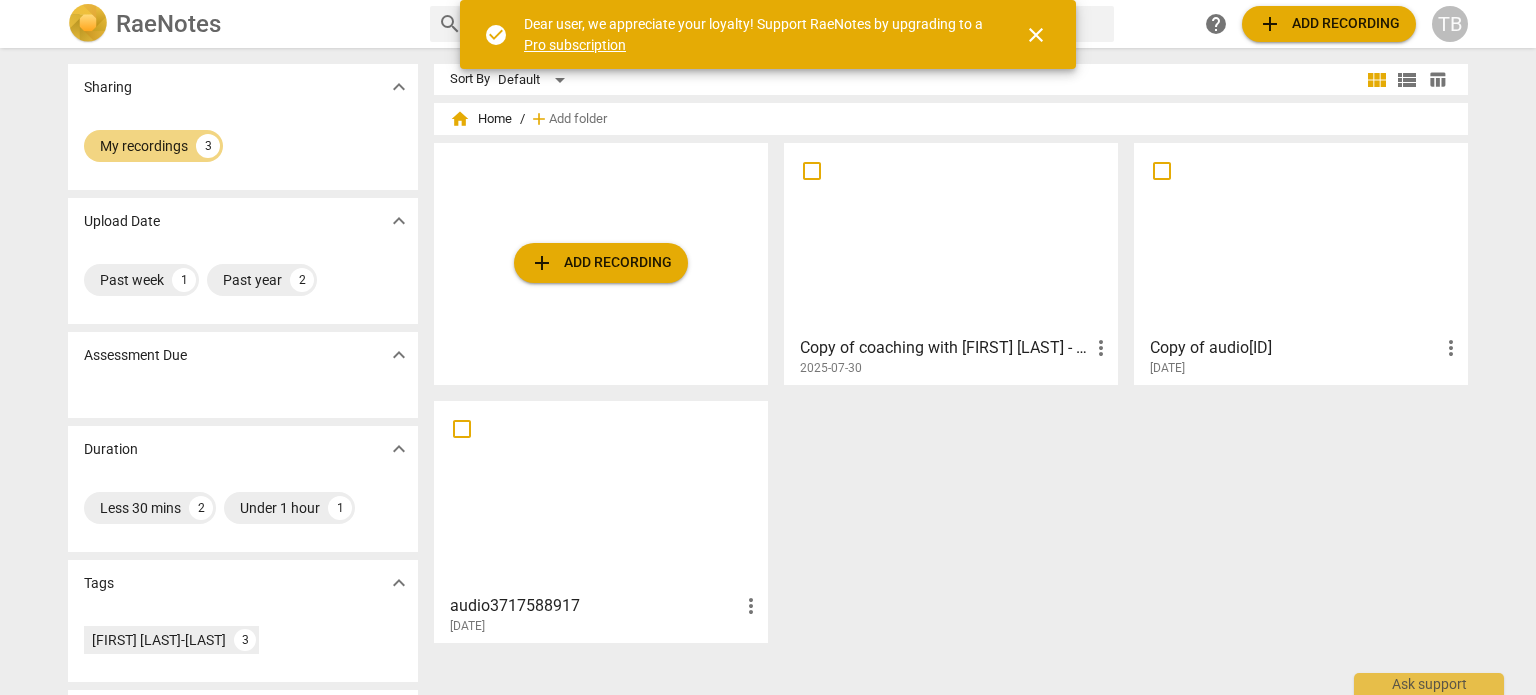 click on "close" at bounding box center [1036, 35] 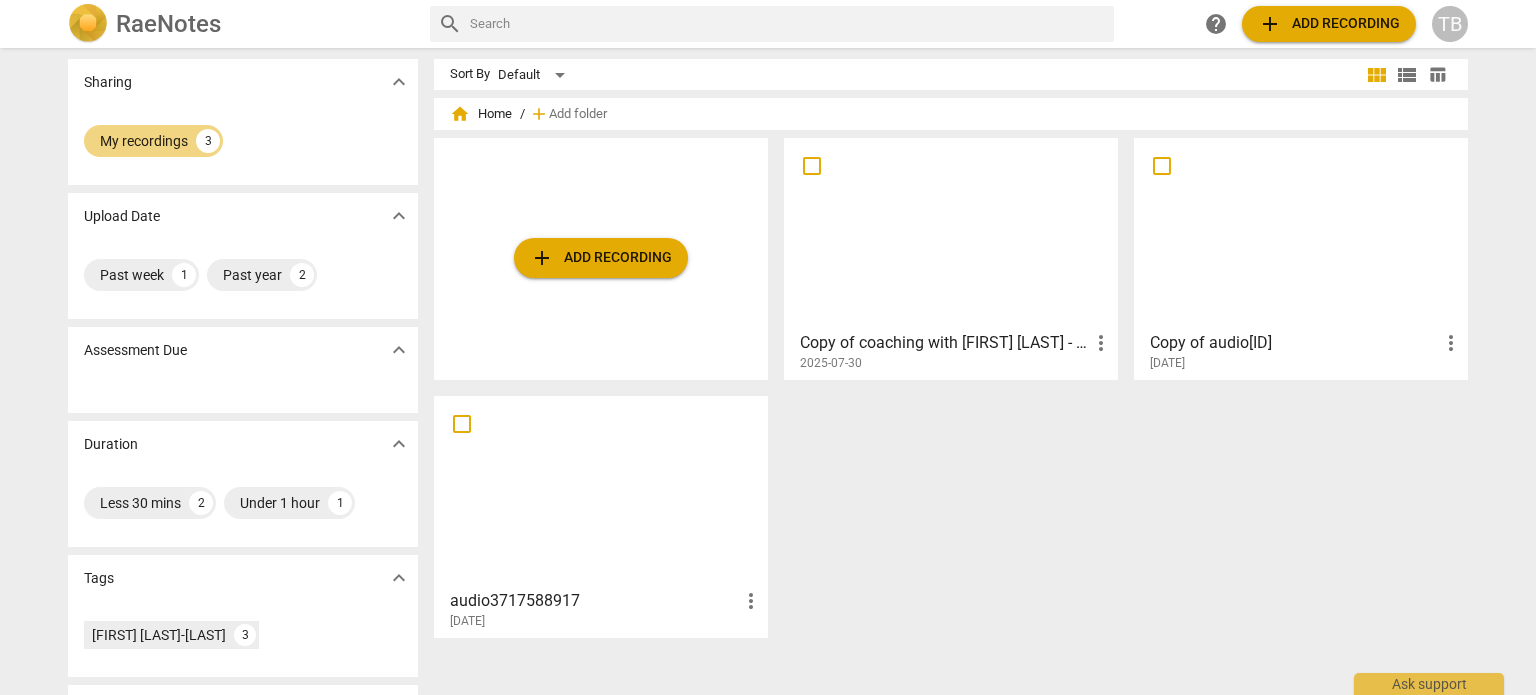 scroll, scrollTop: 0, scrollLeft: 0, axis: both 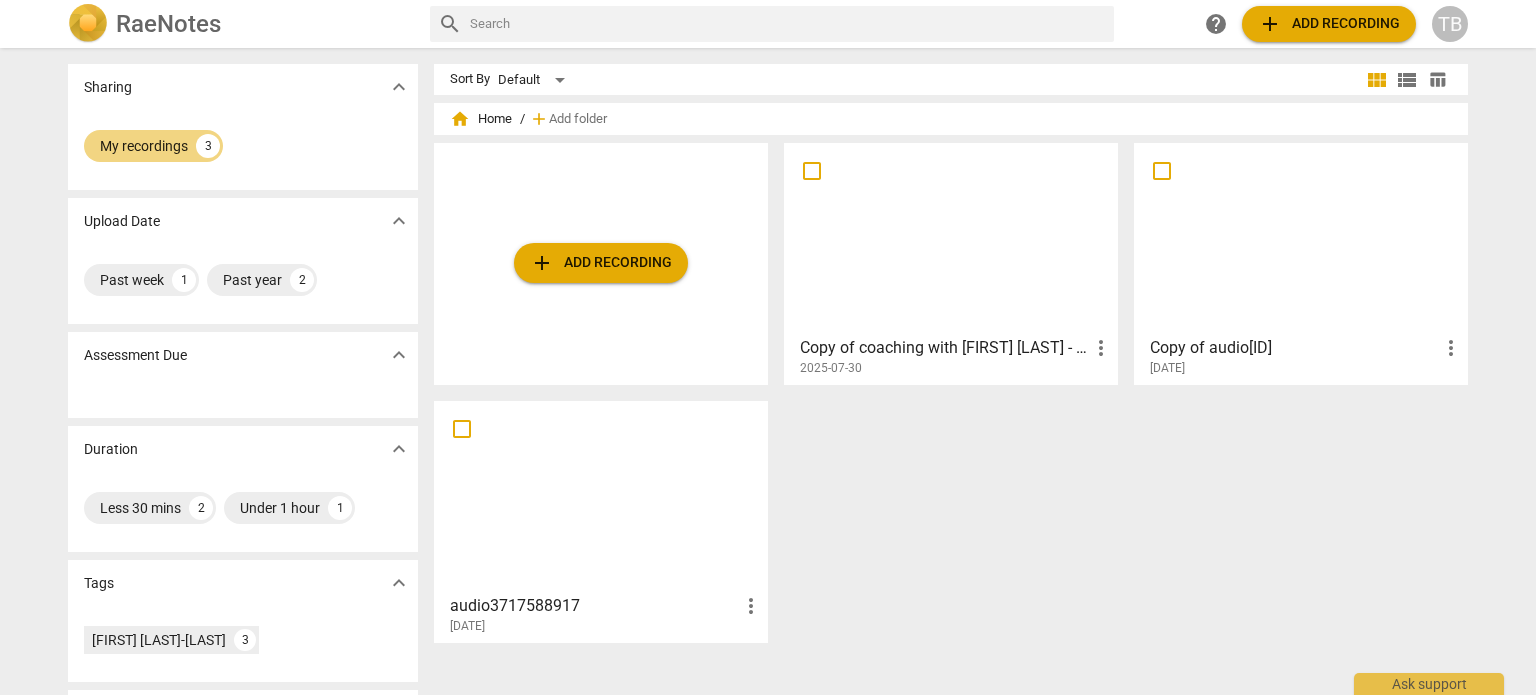 click on "2025-07-30" at bounding box center (956, 368) 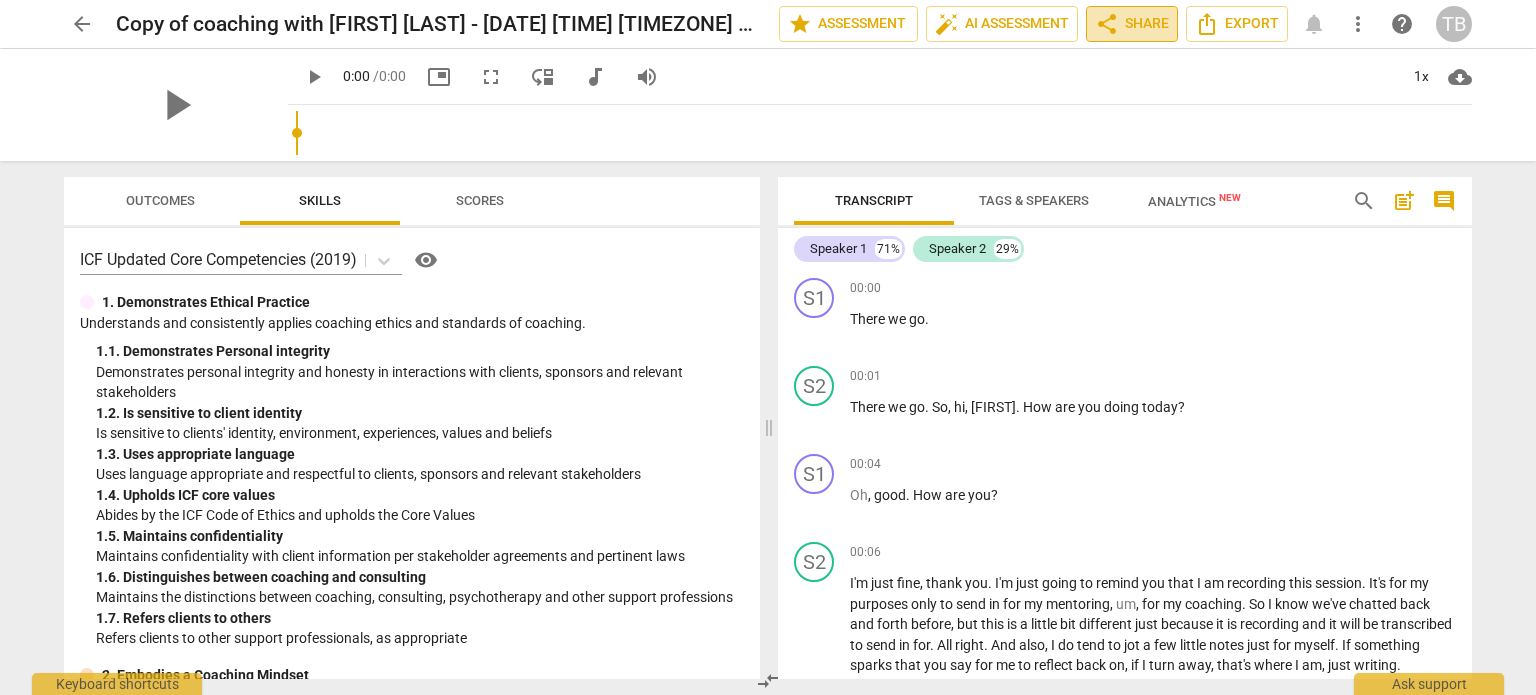 click on "share    Share" at bounding box center (1132, 24) 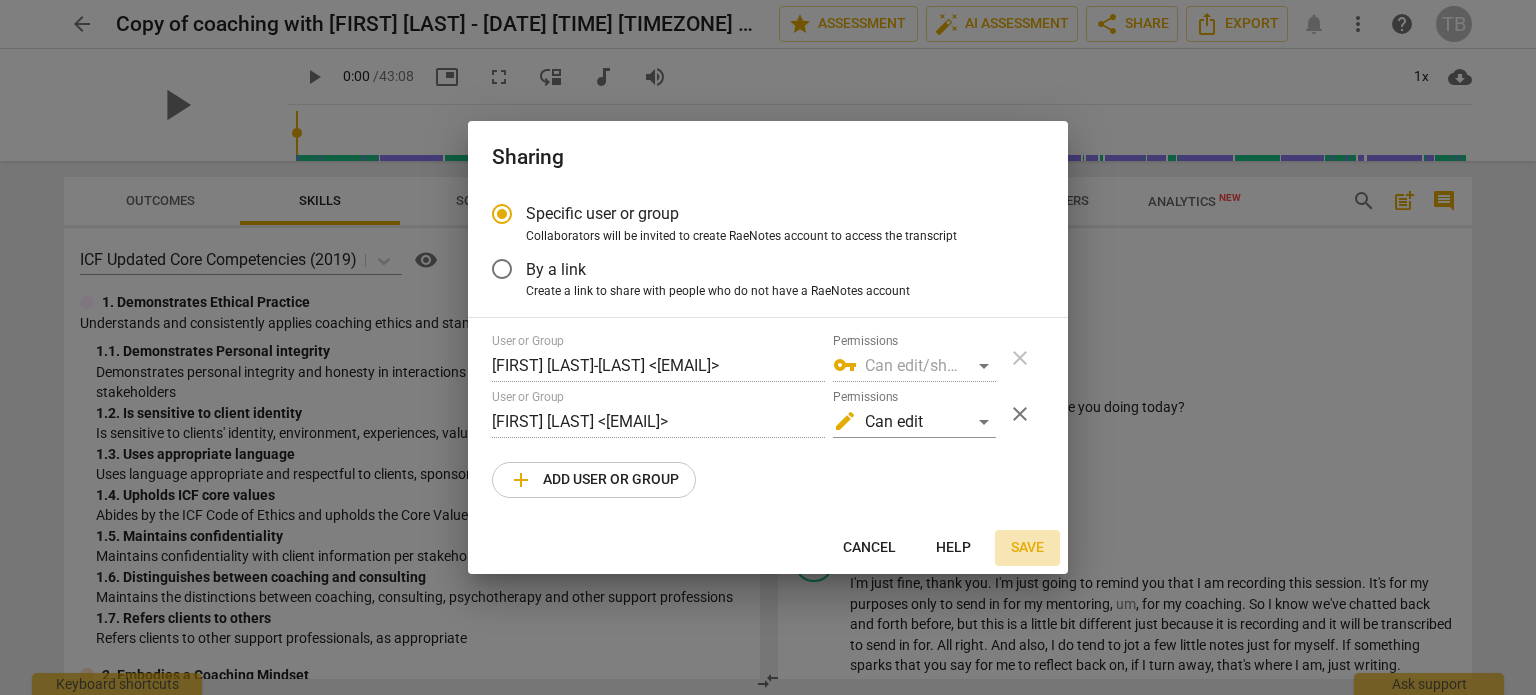 click on "Save" at bounding box center (1027, 548) 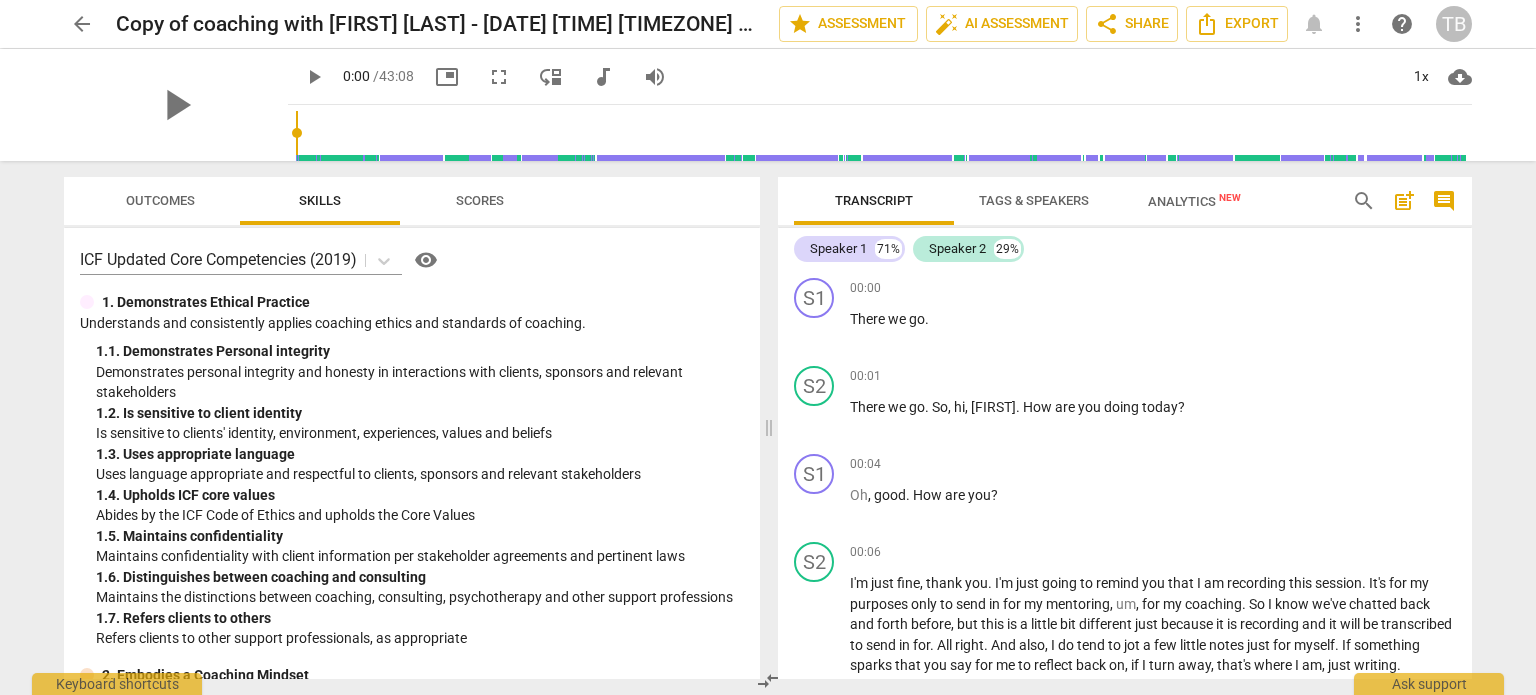click on "Save" at bounding box center [1027, 548] 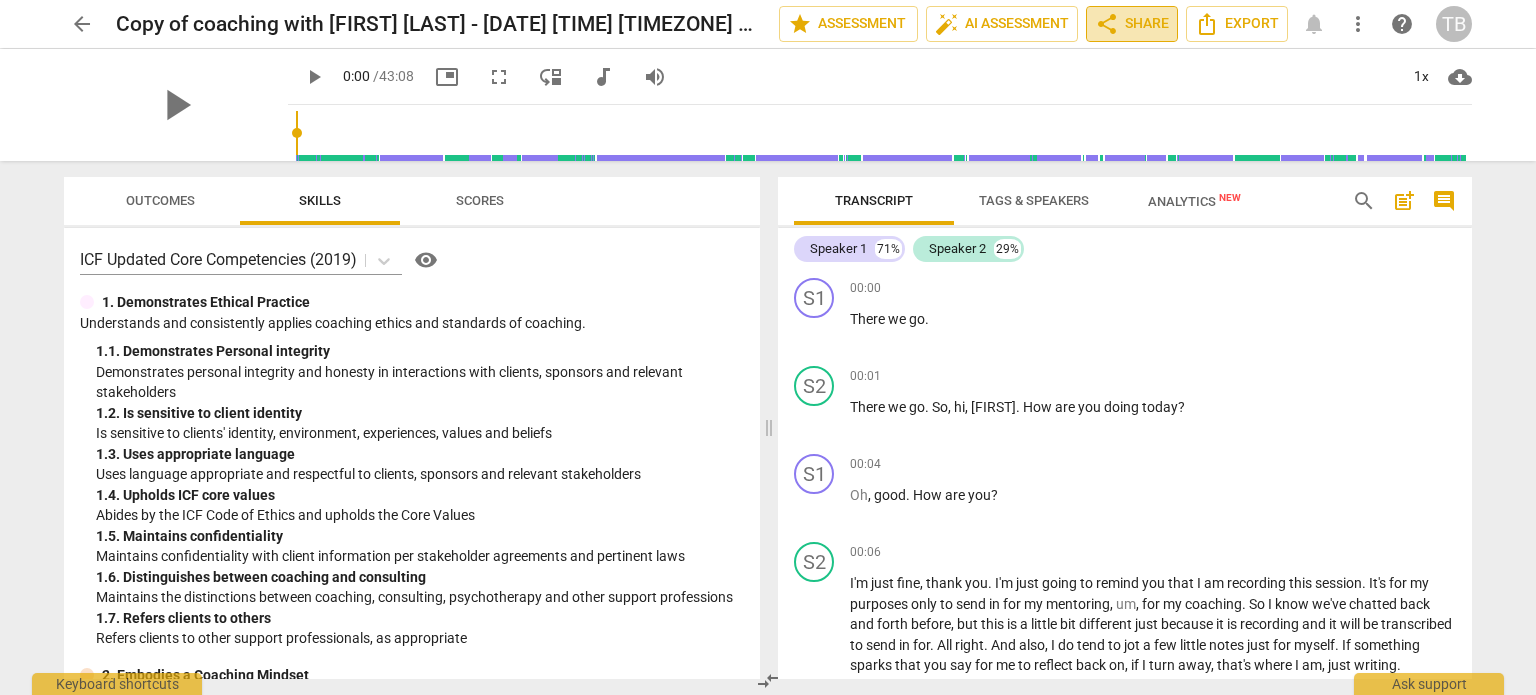 click on "share    Share" at bounding box center [1132, 24] 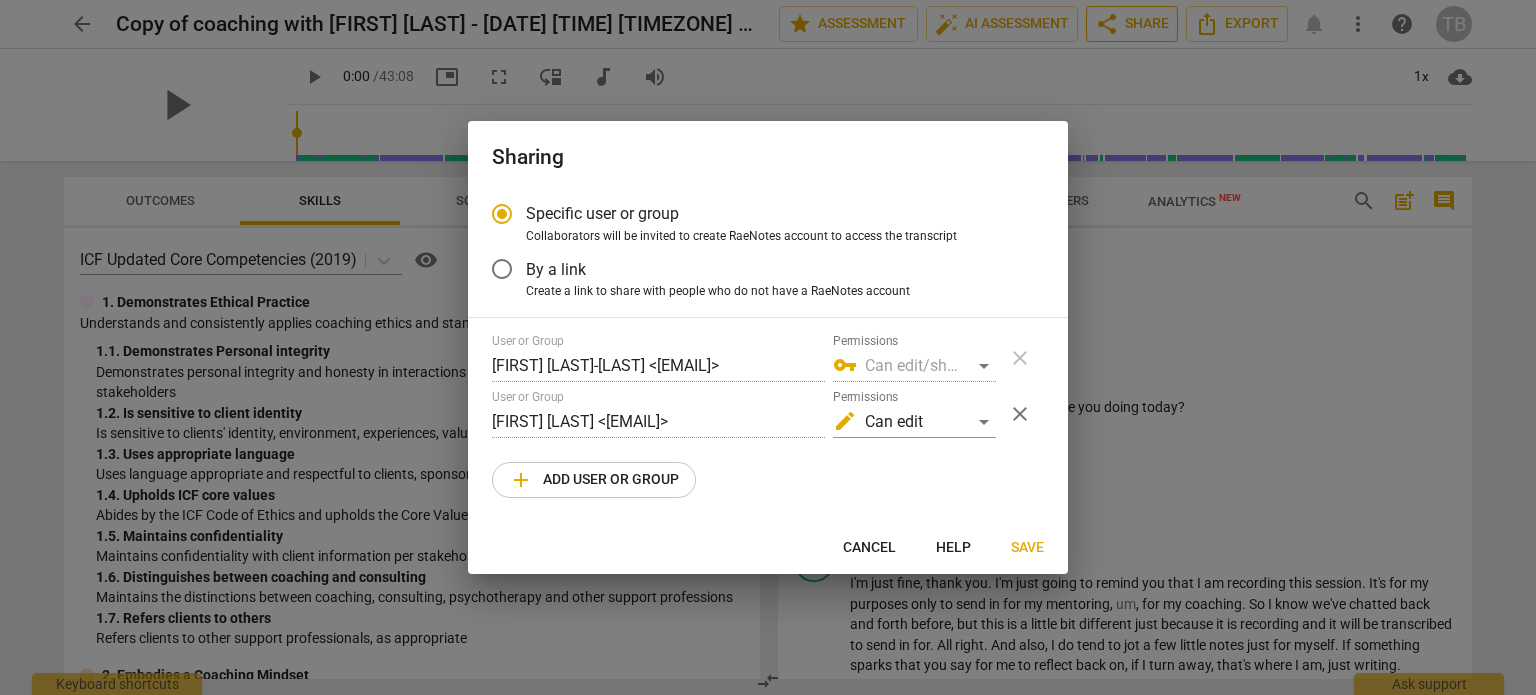 radio on "false" 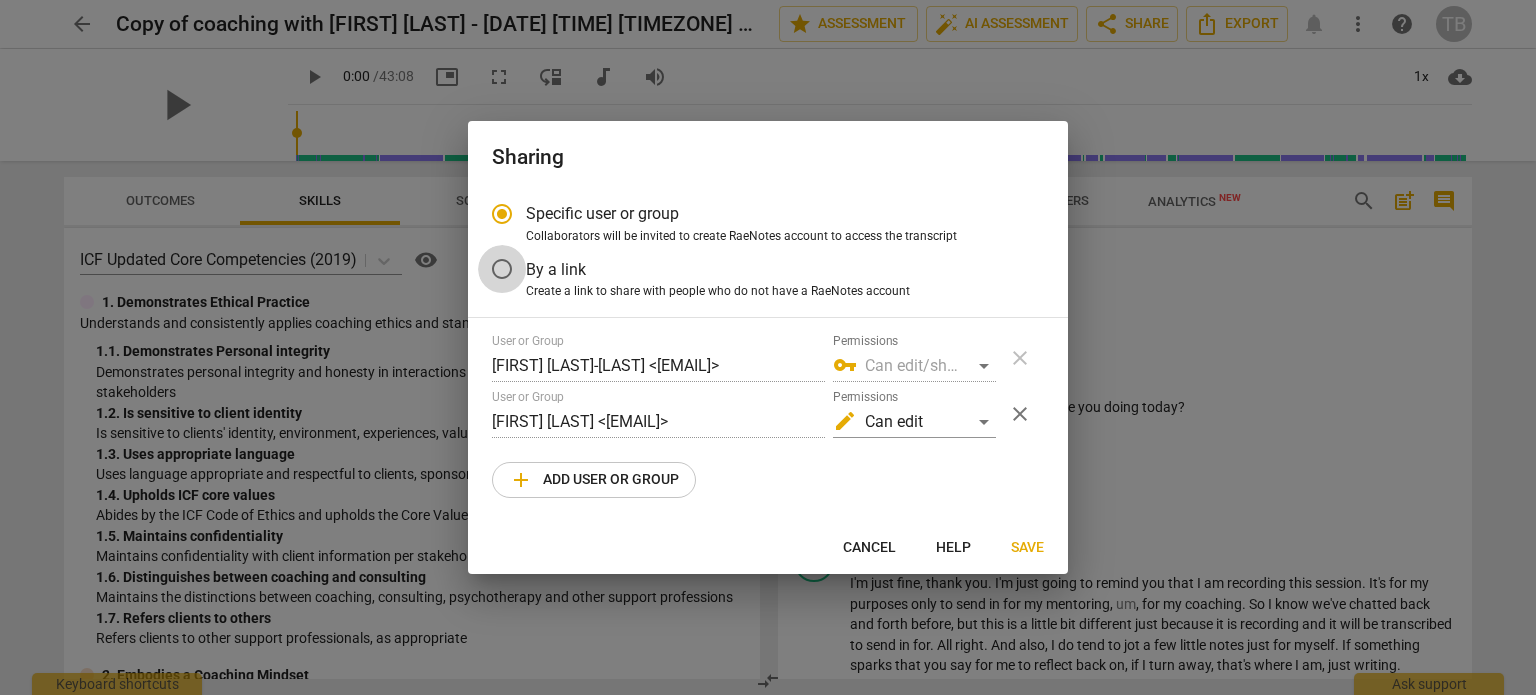click on "By a link" at bounding box center (502, 269) 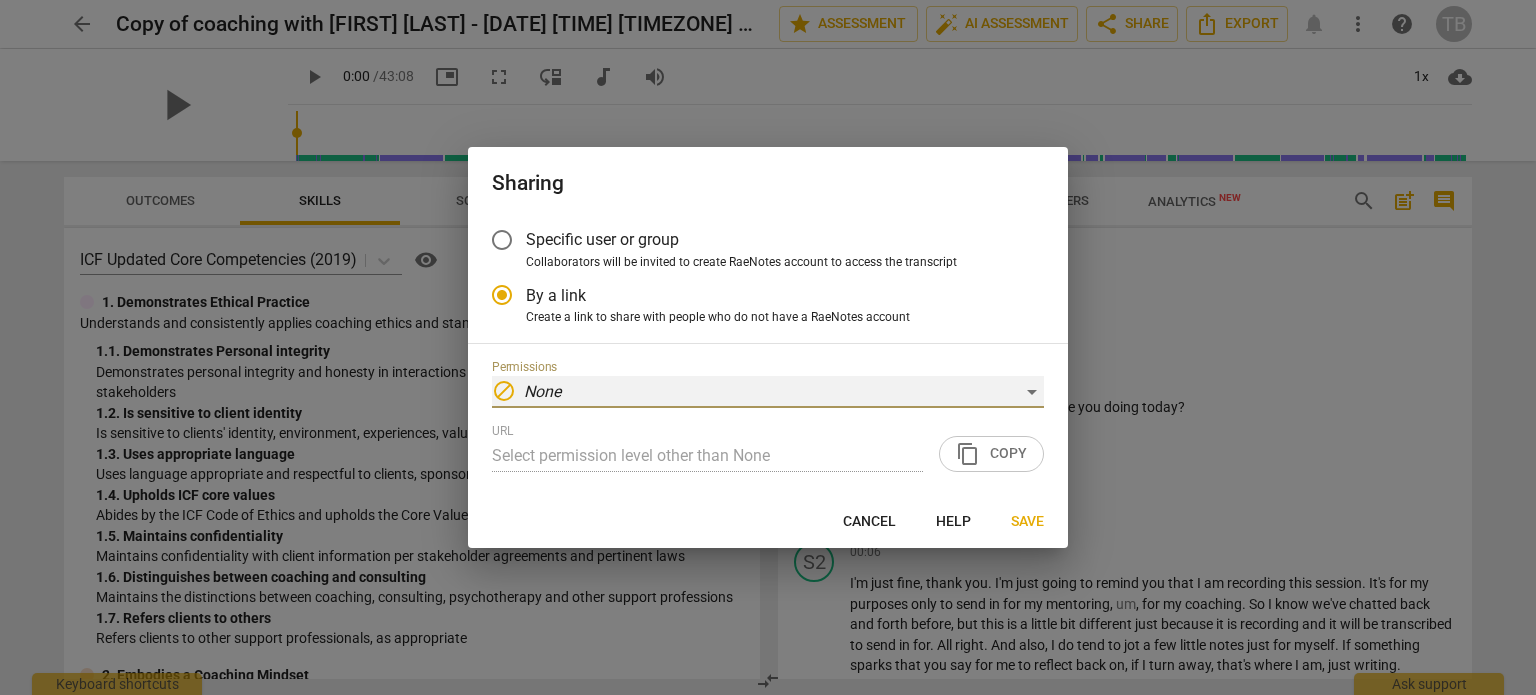 click on "block None" at bounding box center [768, 392] 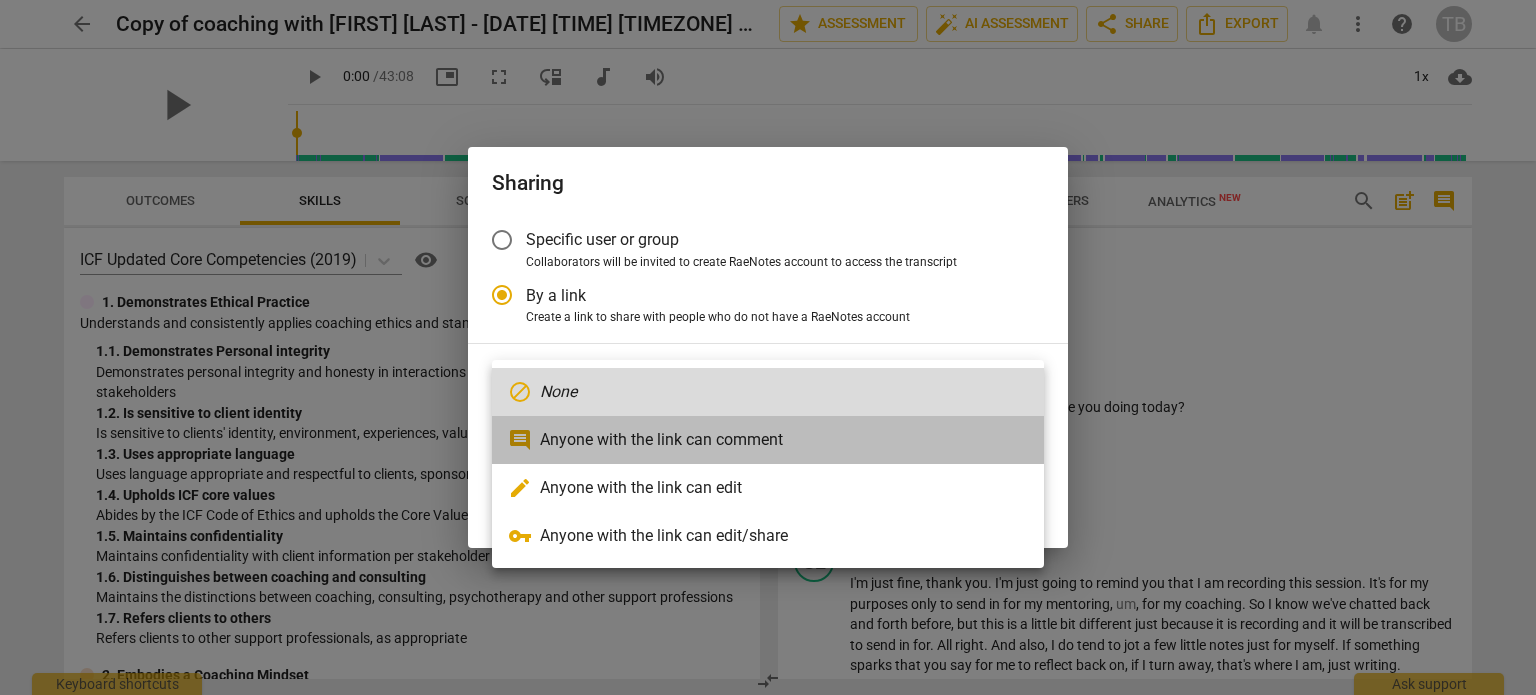 click on "comment Anyone with the link can comment" at bounding box center (768, 440) 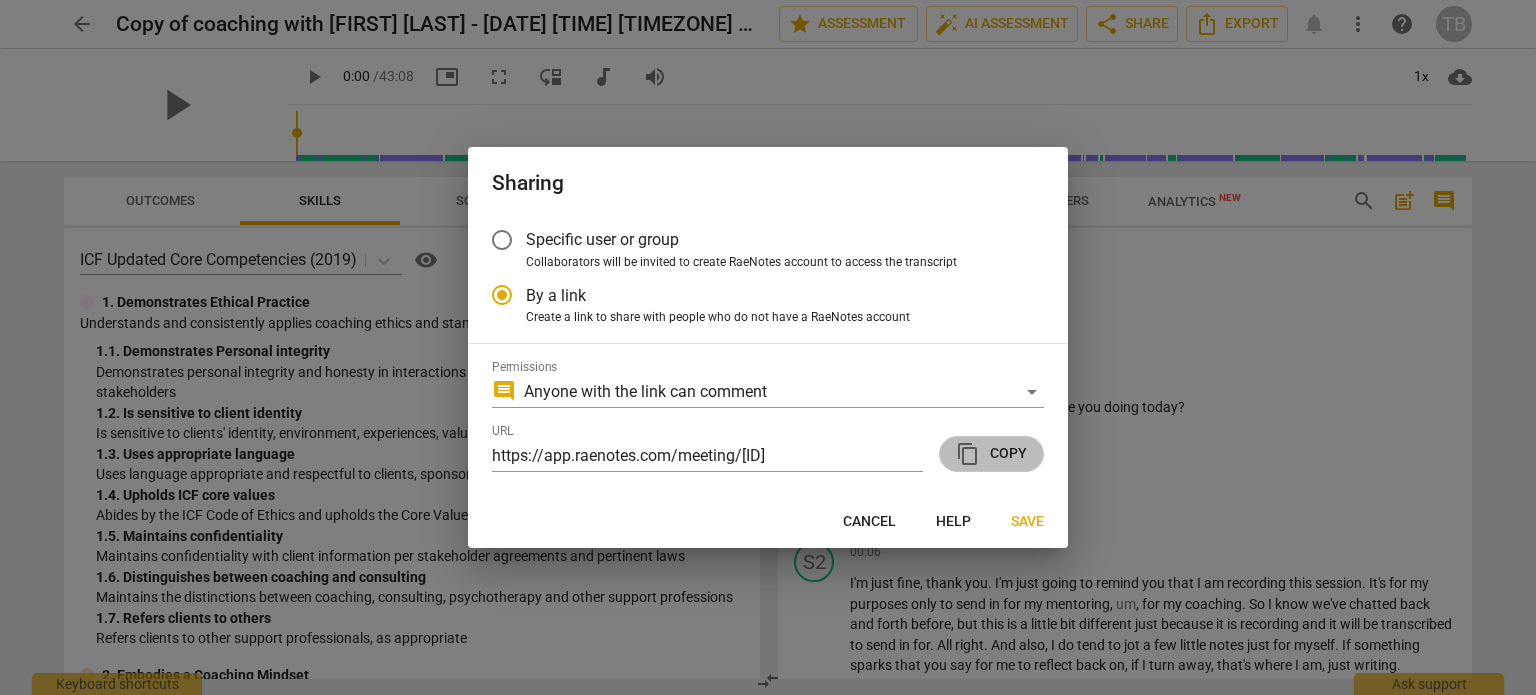 click on "content_copy   Copy" at bounding box center [991, 454] 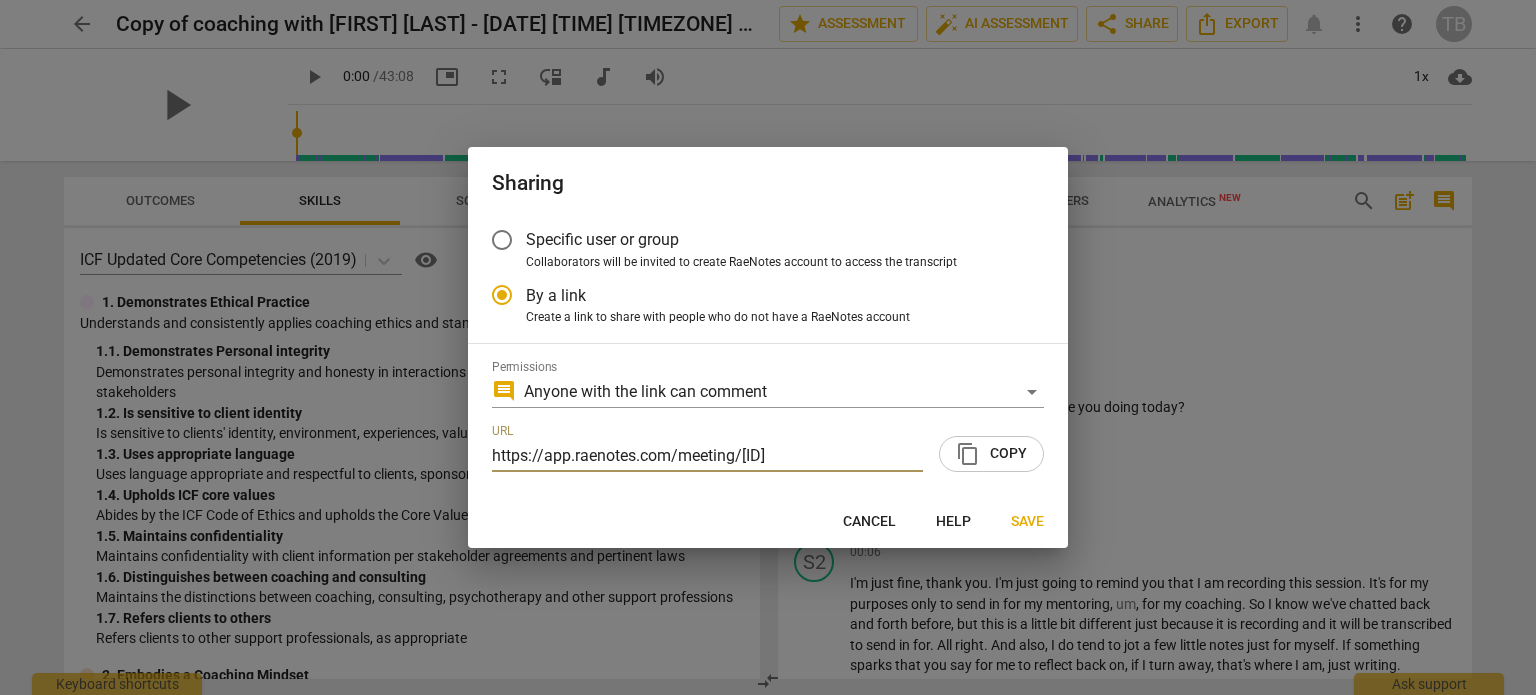click on "Cancel" at bounding box center (869, 522) 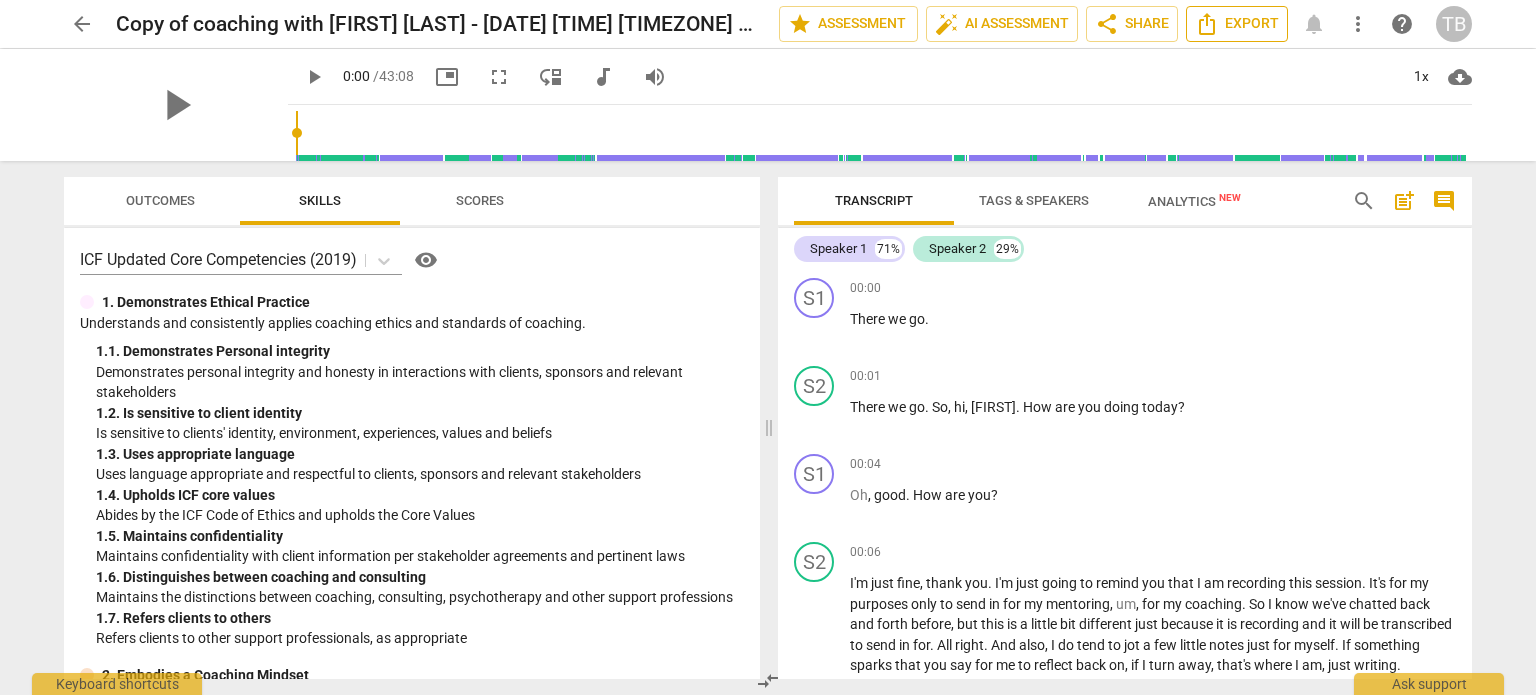 click on "Export" at bounding box center [1237, 24] 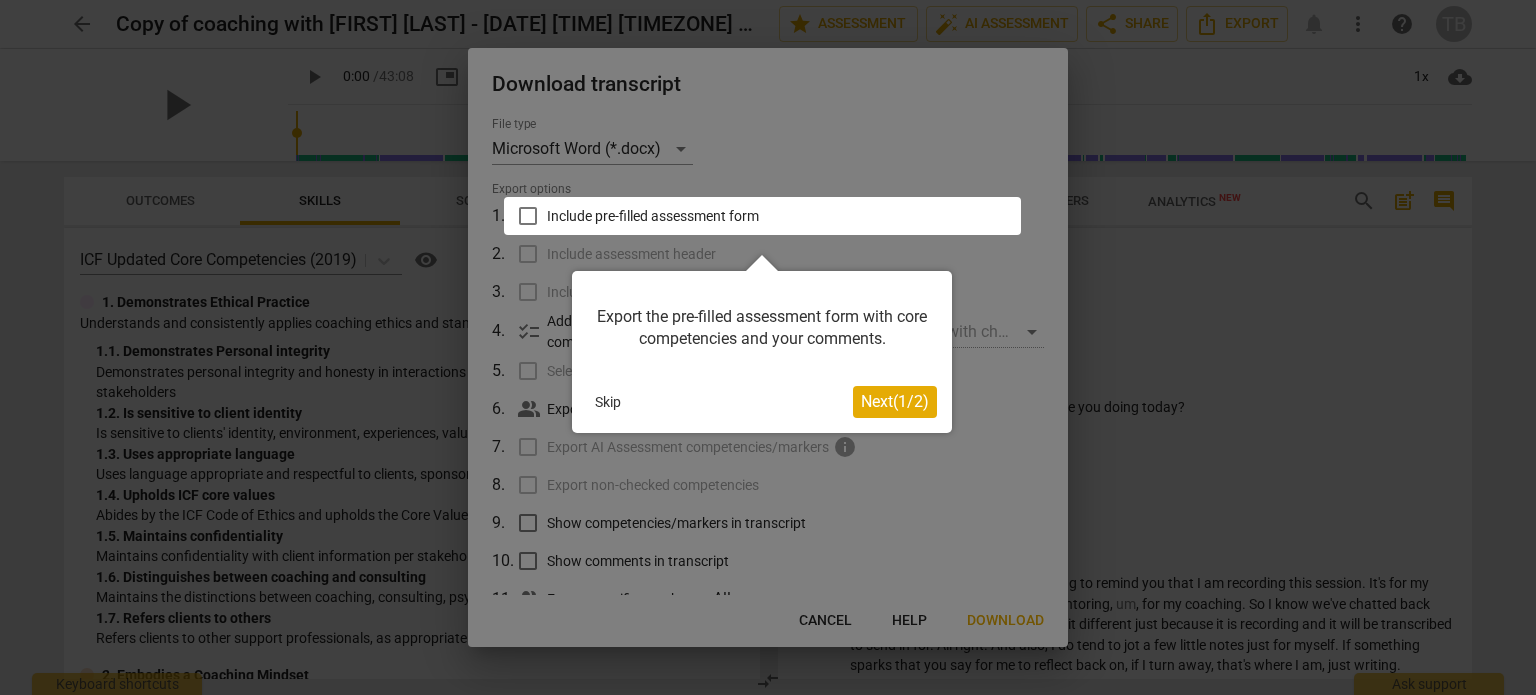 click at bounding box center [768, 347] 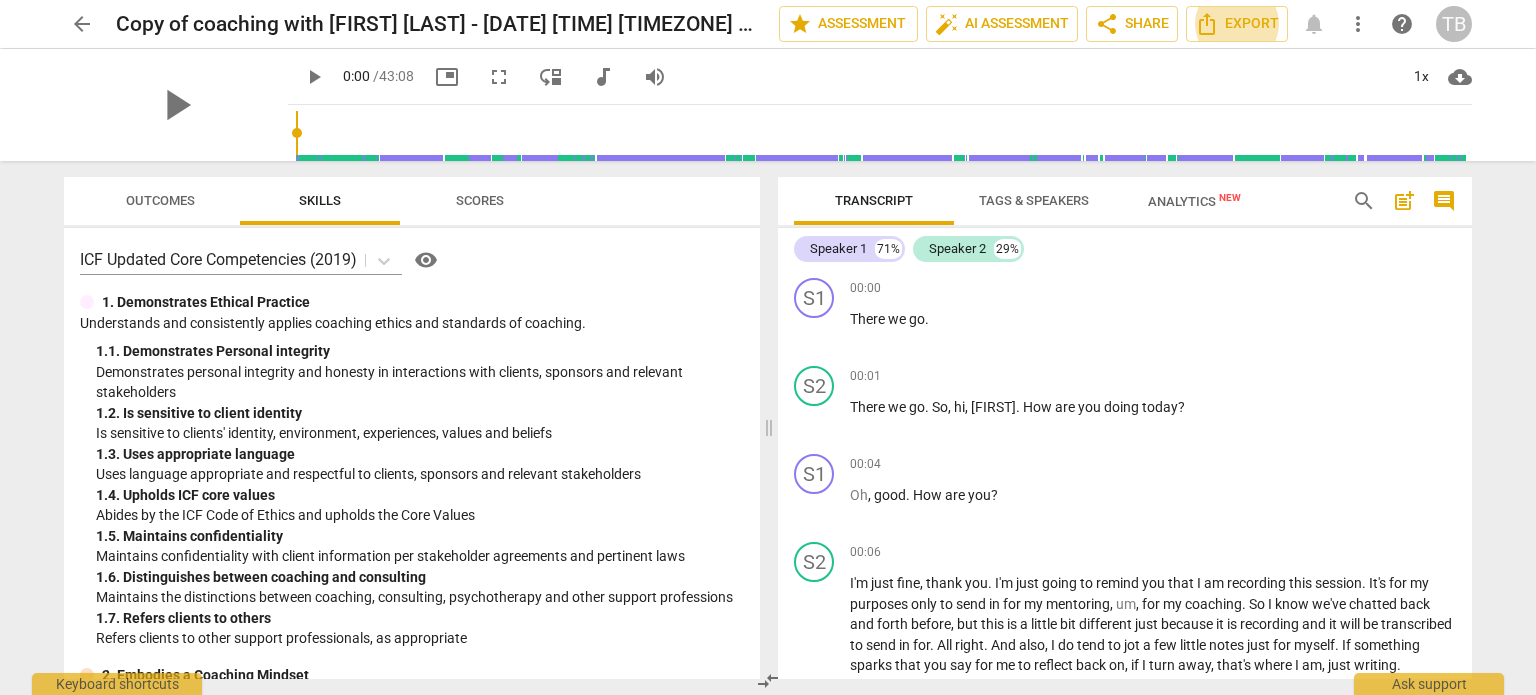 click on "more_vert" at bounding box center (1358, 24) 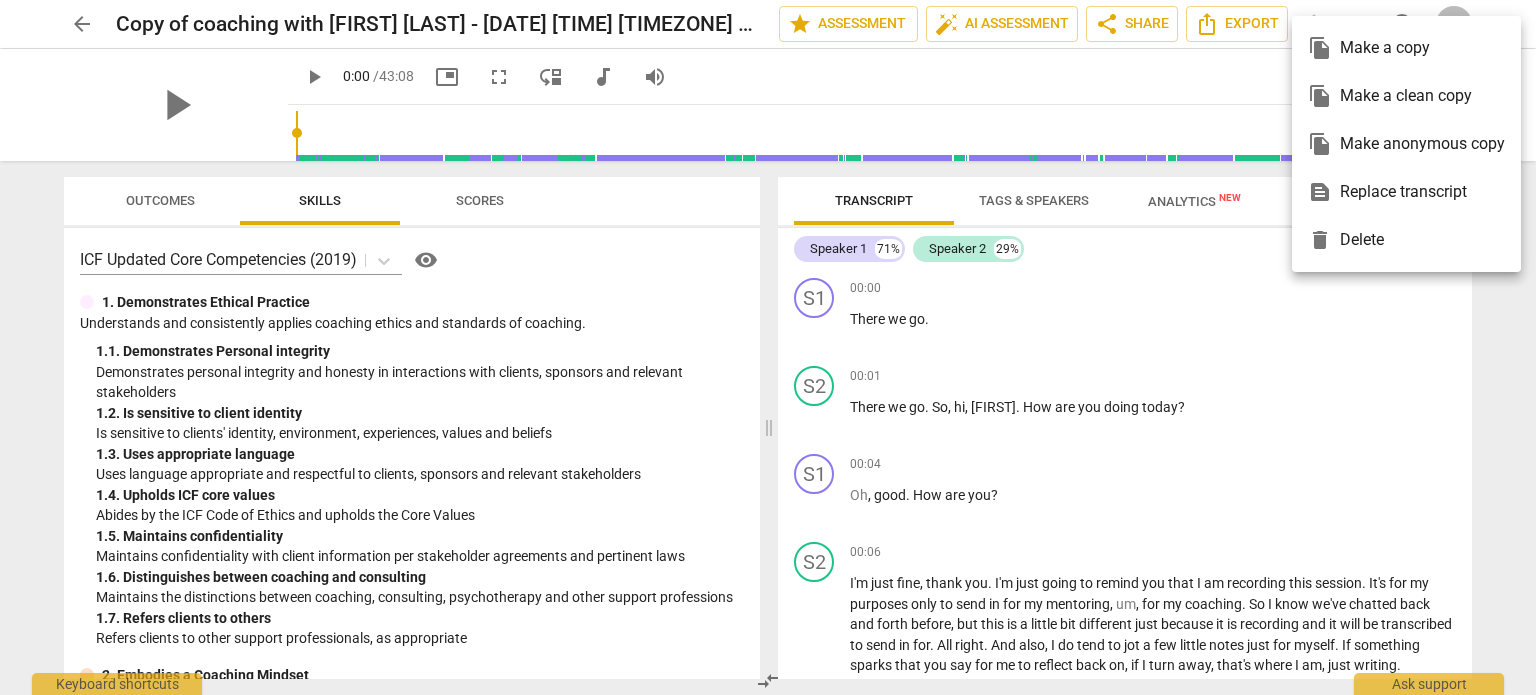 click at bounding box center [768, 347] 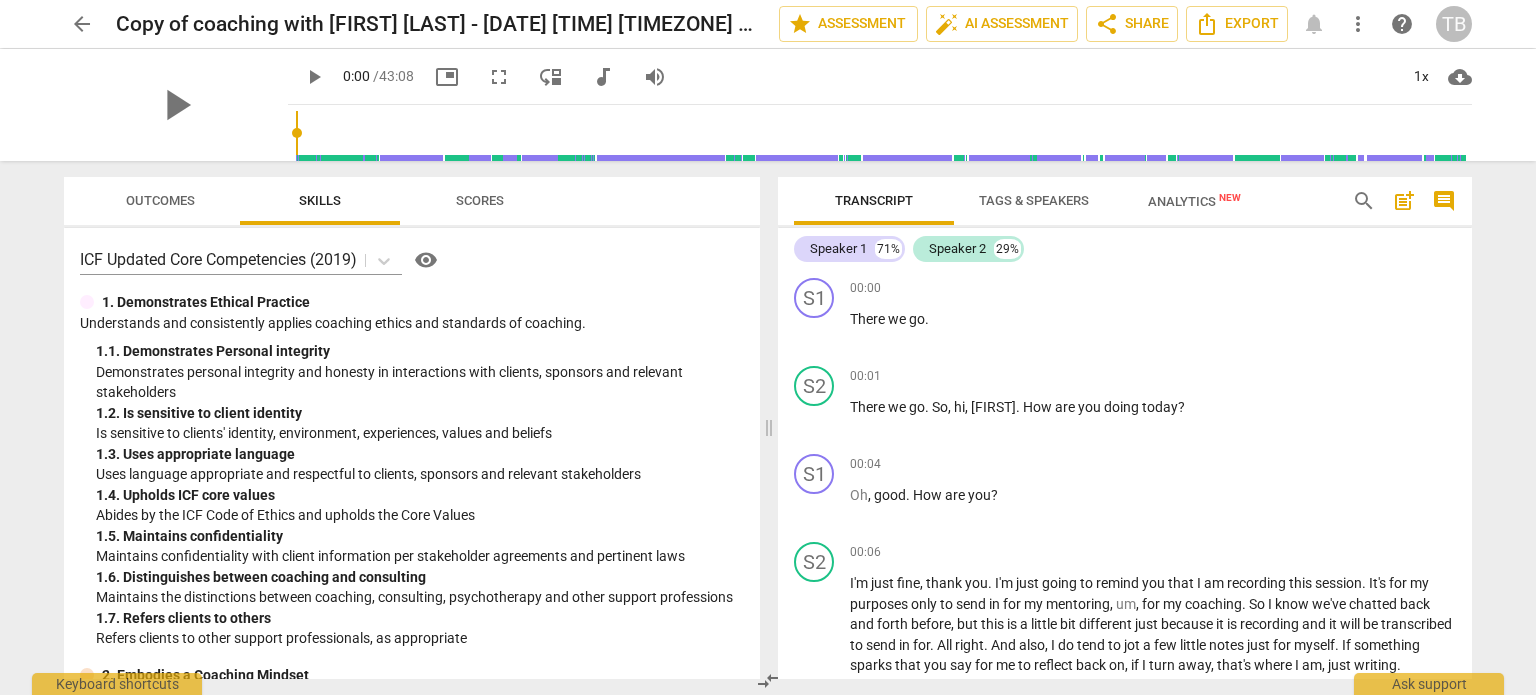 click on "more_vert" at bounding box center [1358, 24] 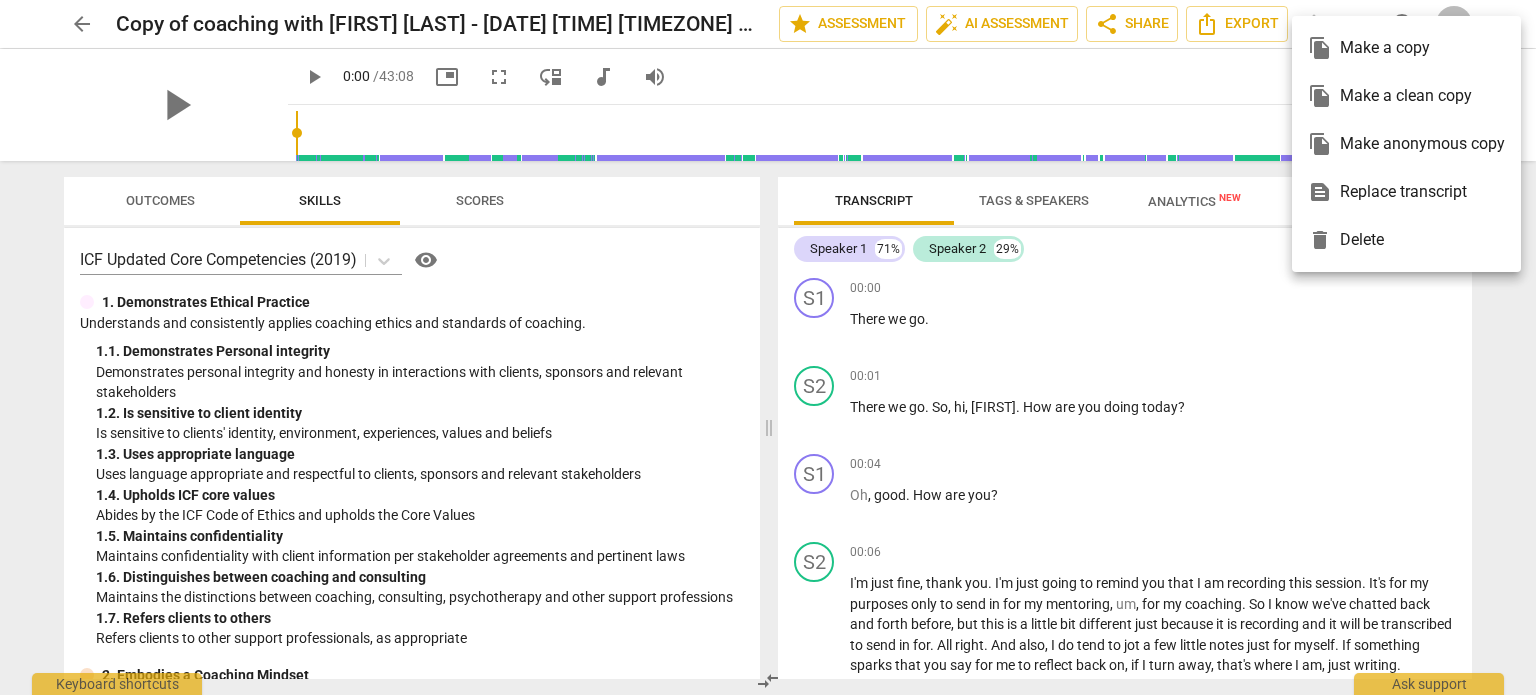 click at bounding box center [768, 347] 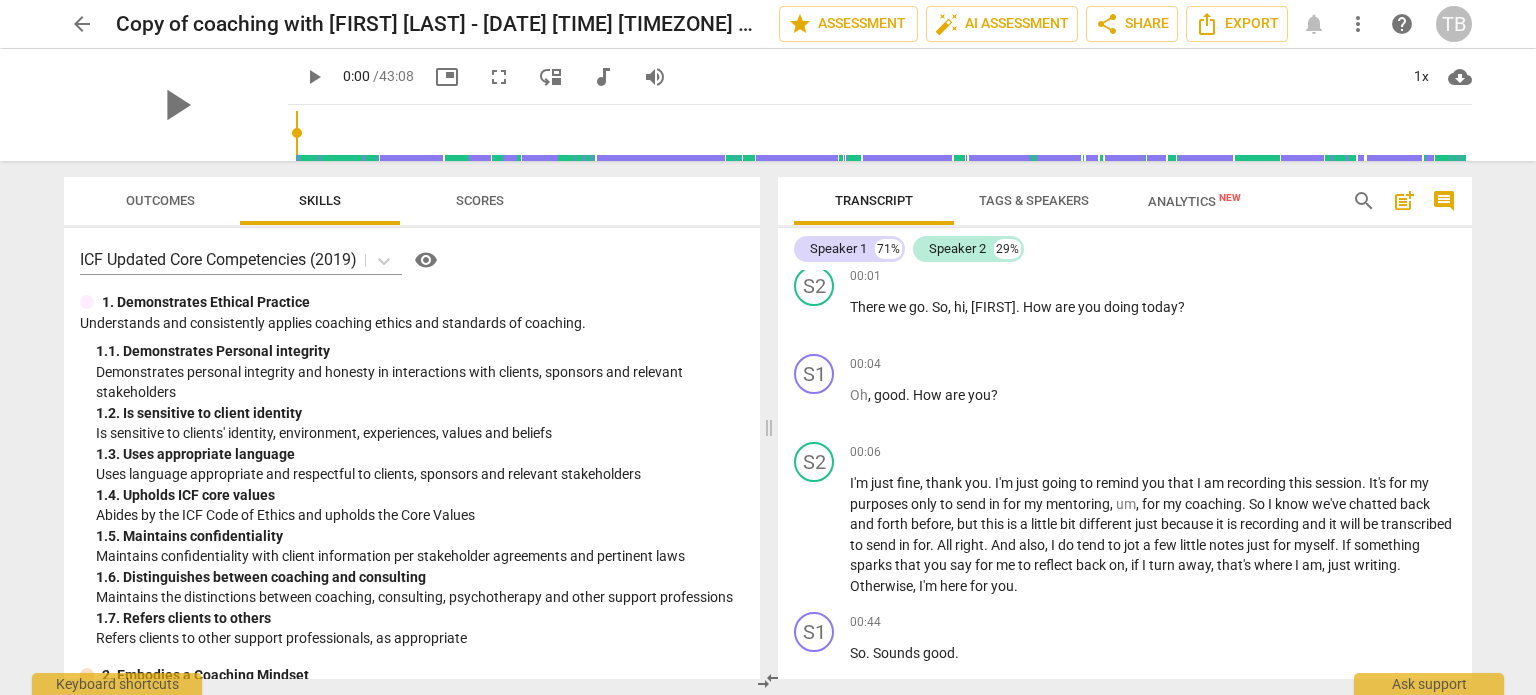 scroll, scrollTop: 0, scrollLeft: 0, axis: both 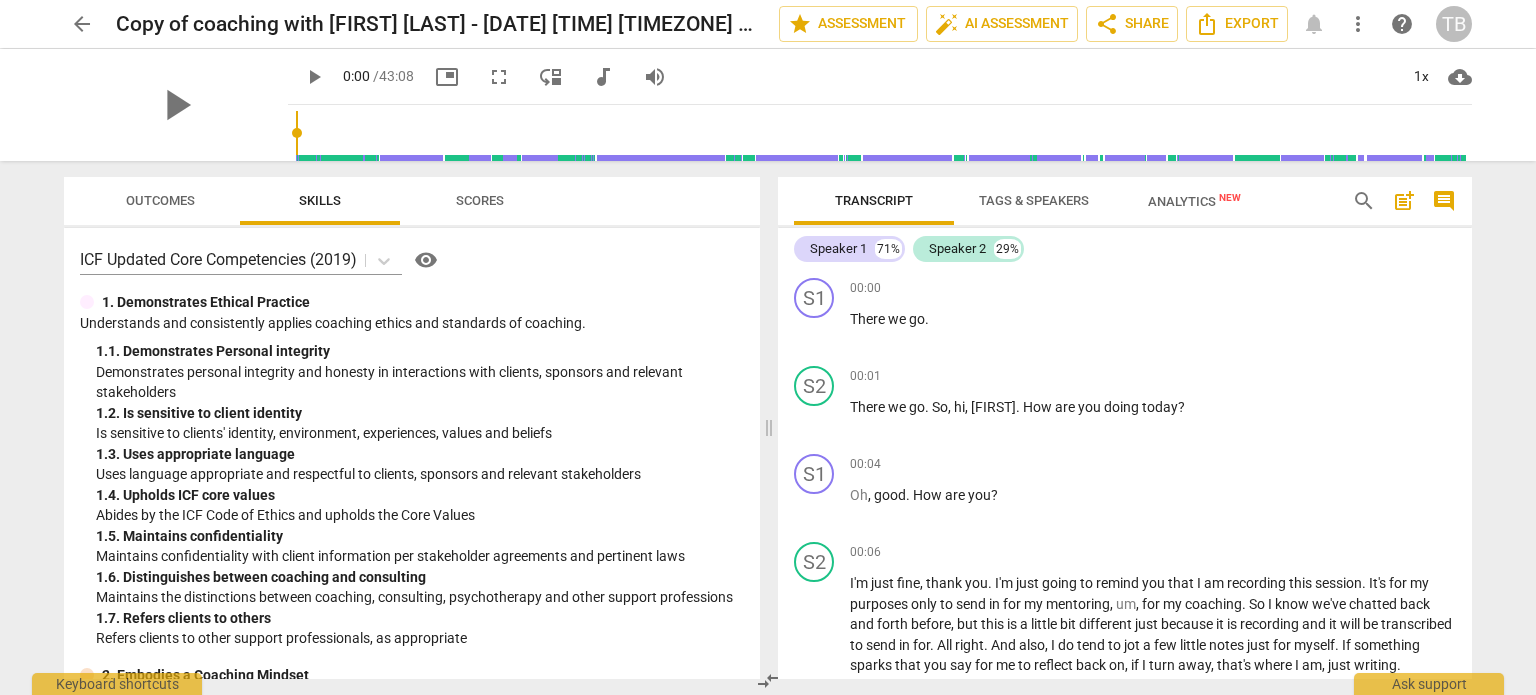 click on "Analytics   New" at bounding box center [1194, 201] 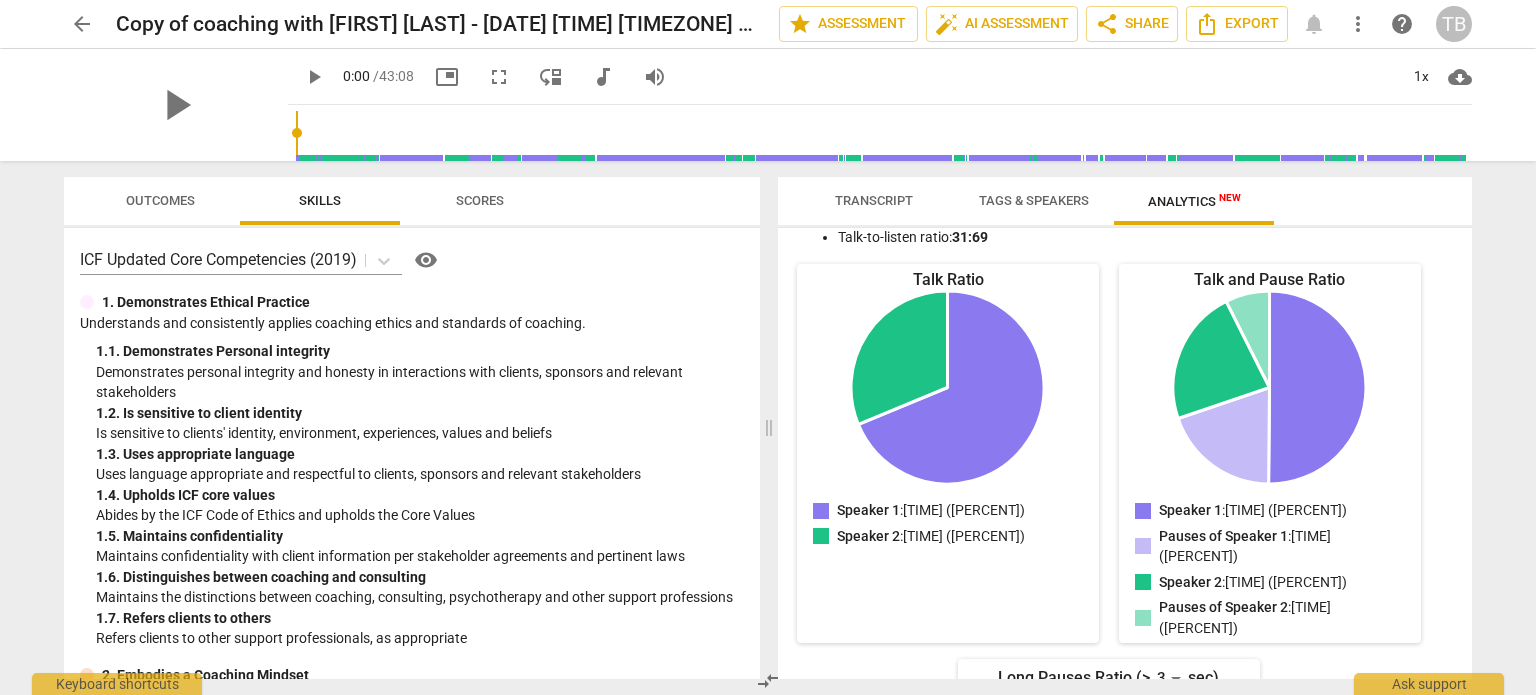 scroll, scrollTop: 0, scrollLeft: 0, axis: both 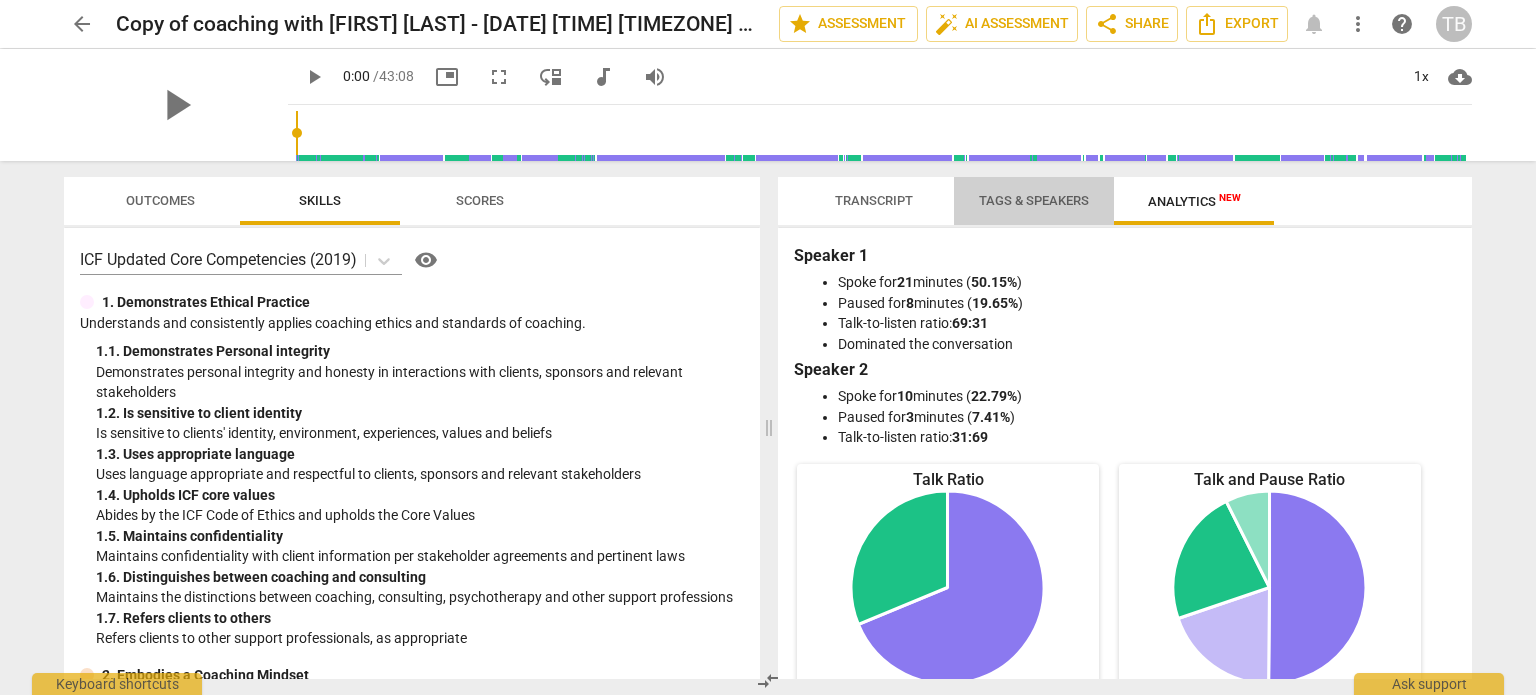 click on "Tags & Speakers" at bounding box center (1034, 200) 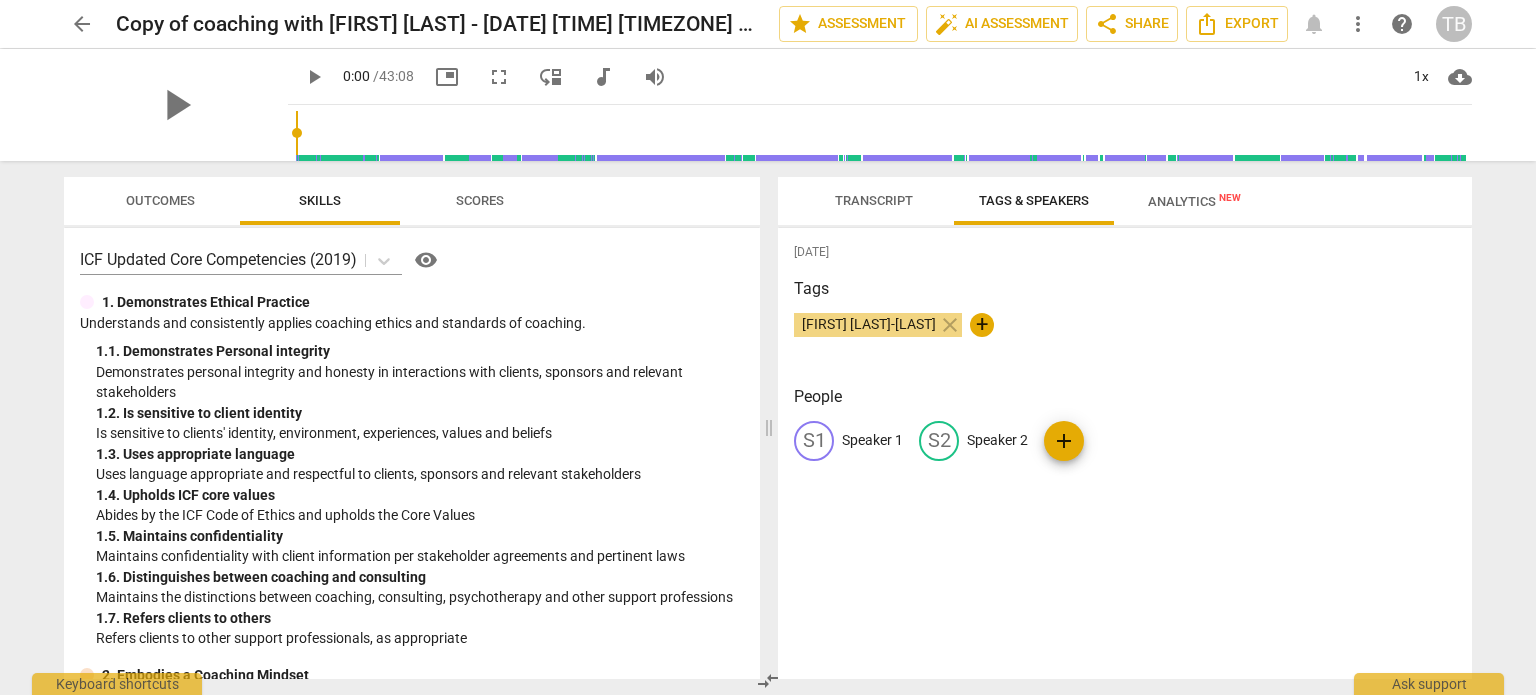 click on "Transcript" at bounding box center (874, 200) 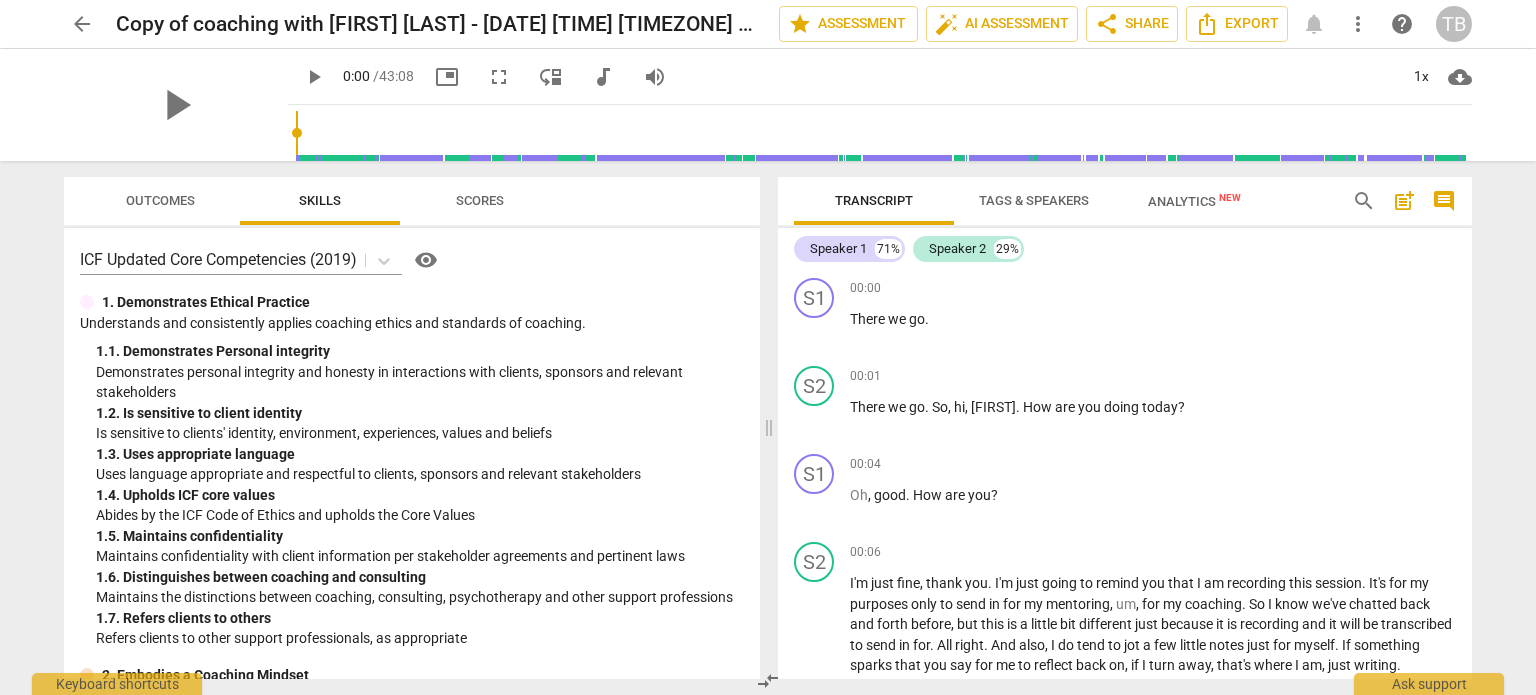 click on "TB" at bounding box center (1454, 24) 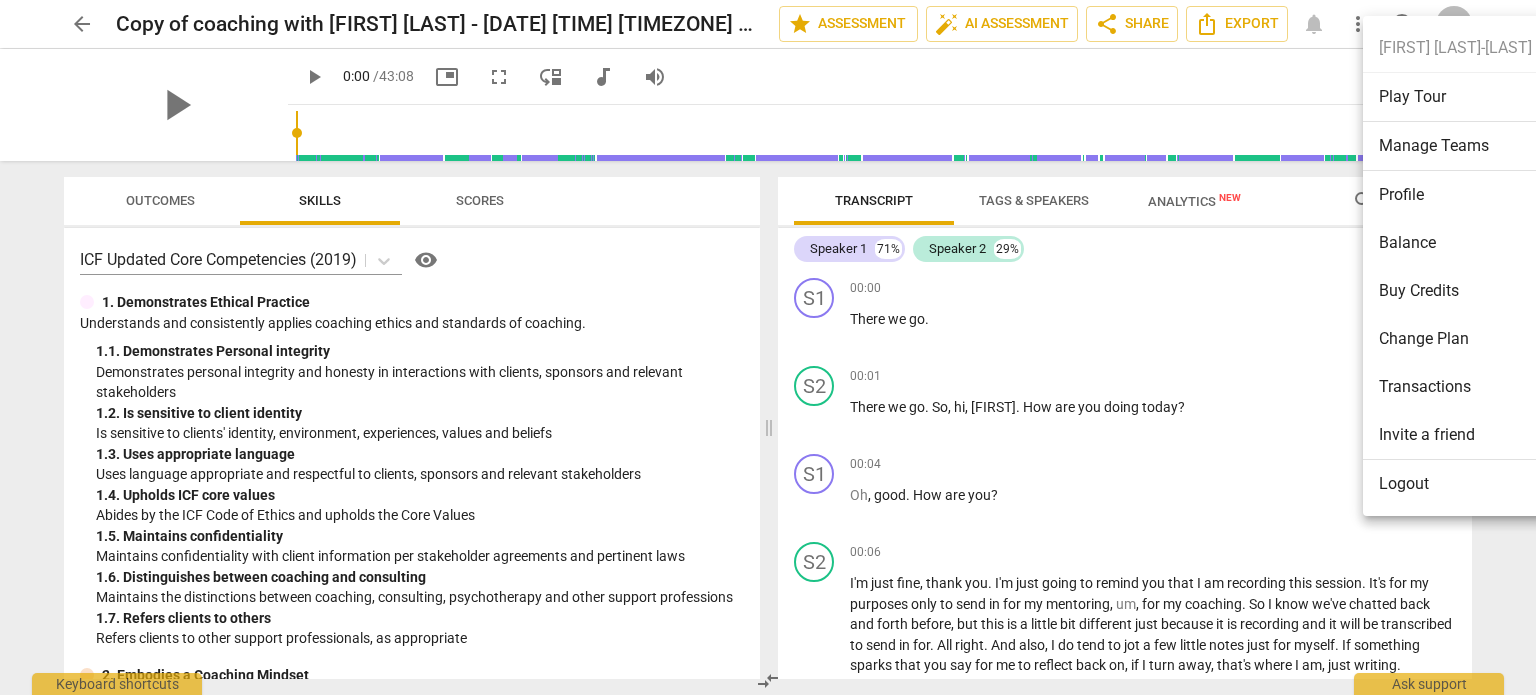 click at bounding box center [768, 347] 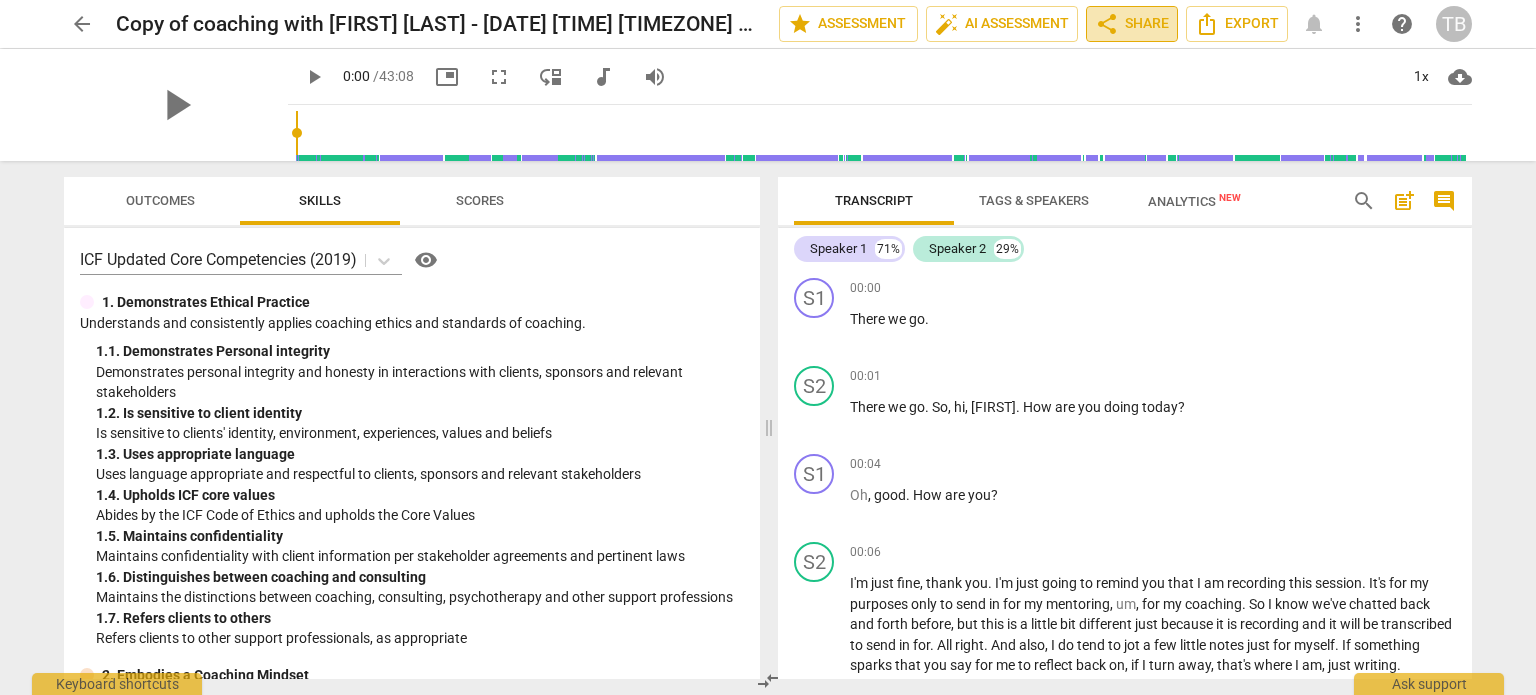click on "share" at bounding box center [1107, 24] 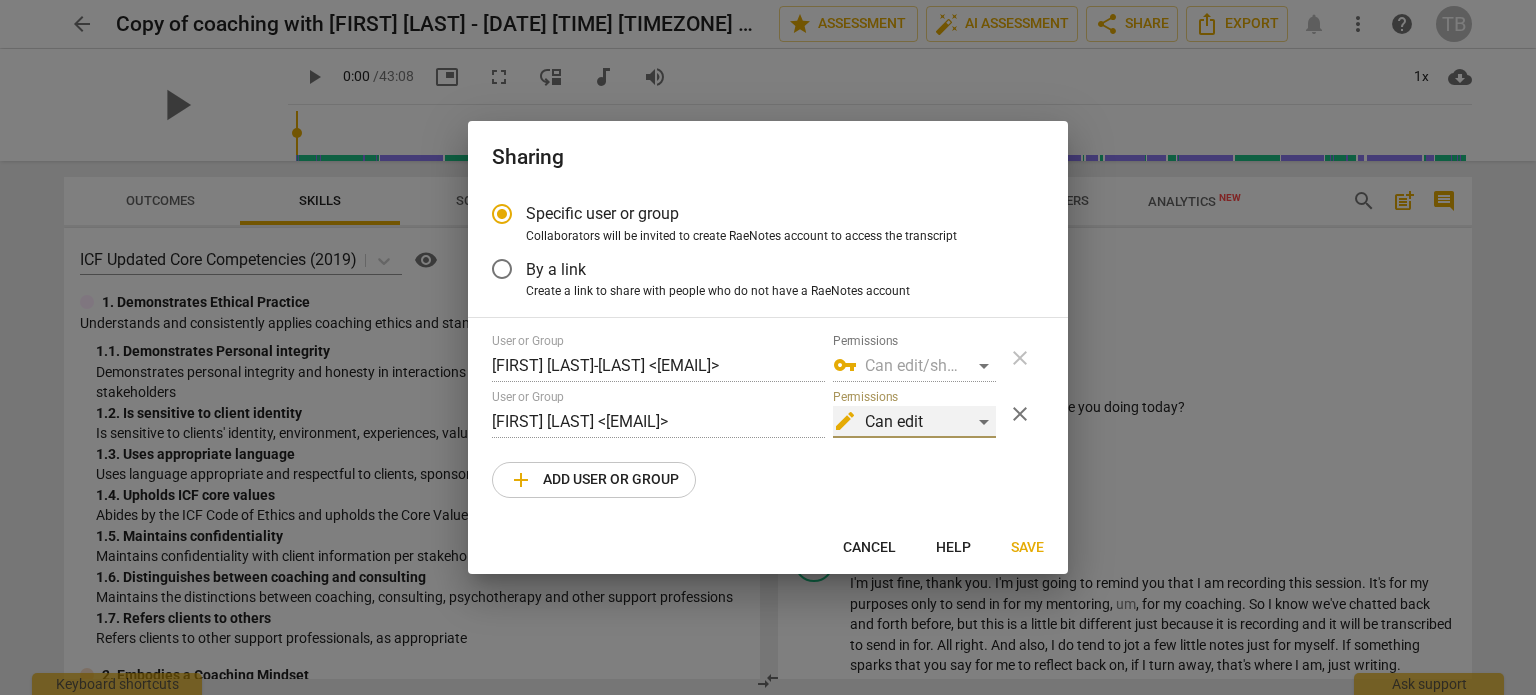 click on "edit" at bounding box center [845, 421] 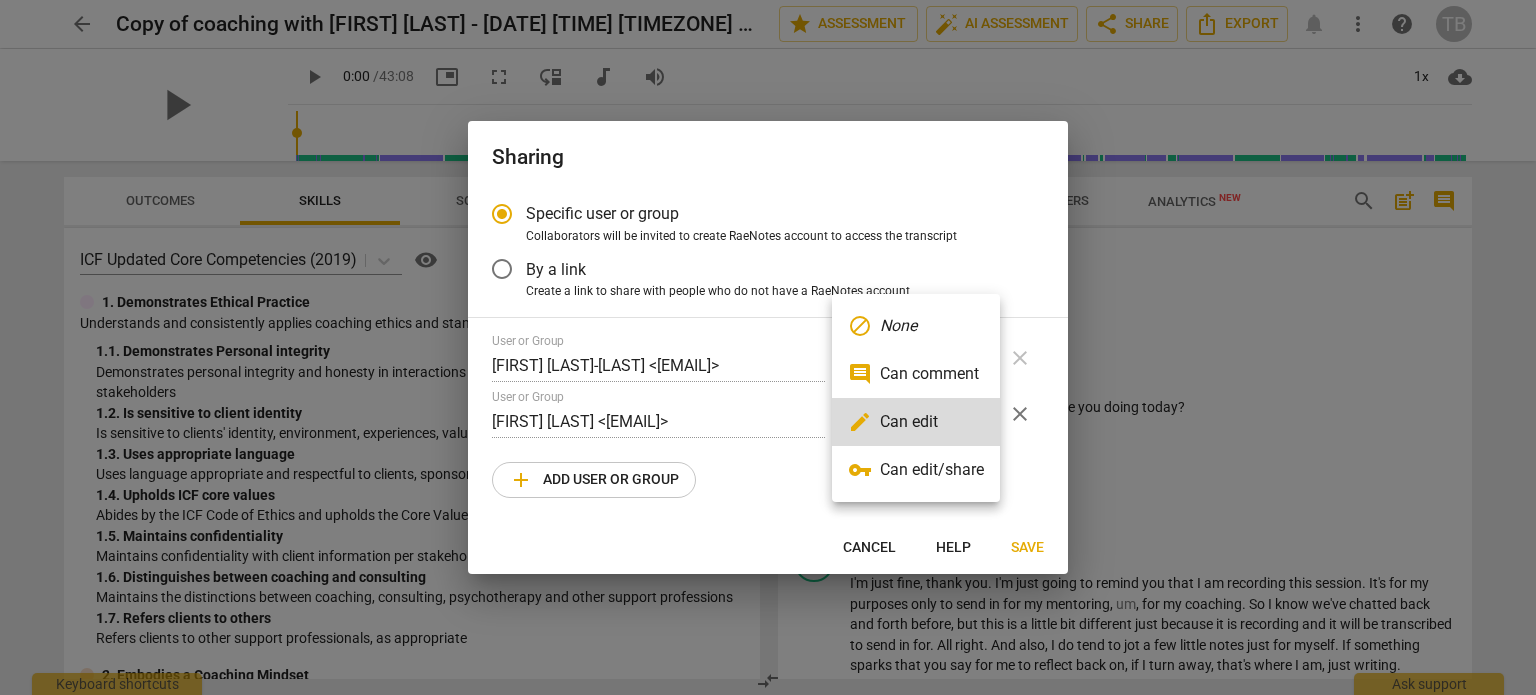 click at bounding box center (768, 347) 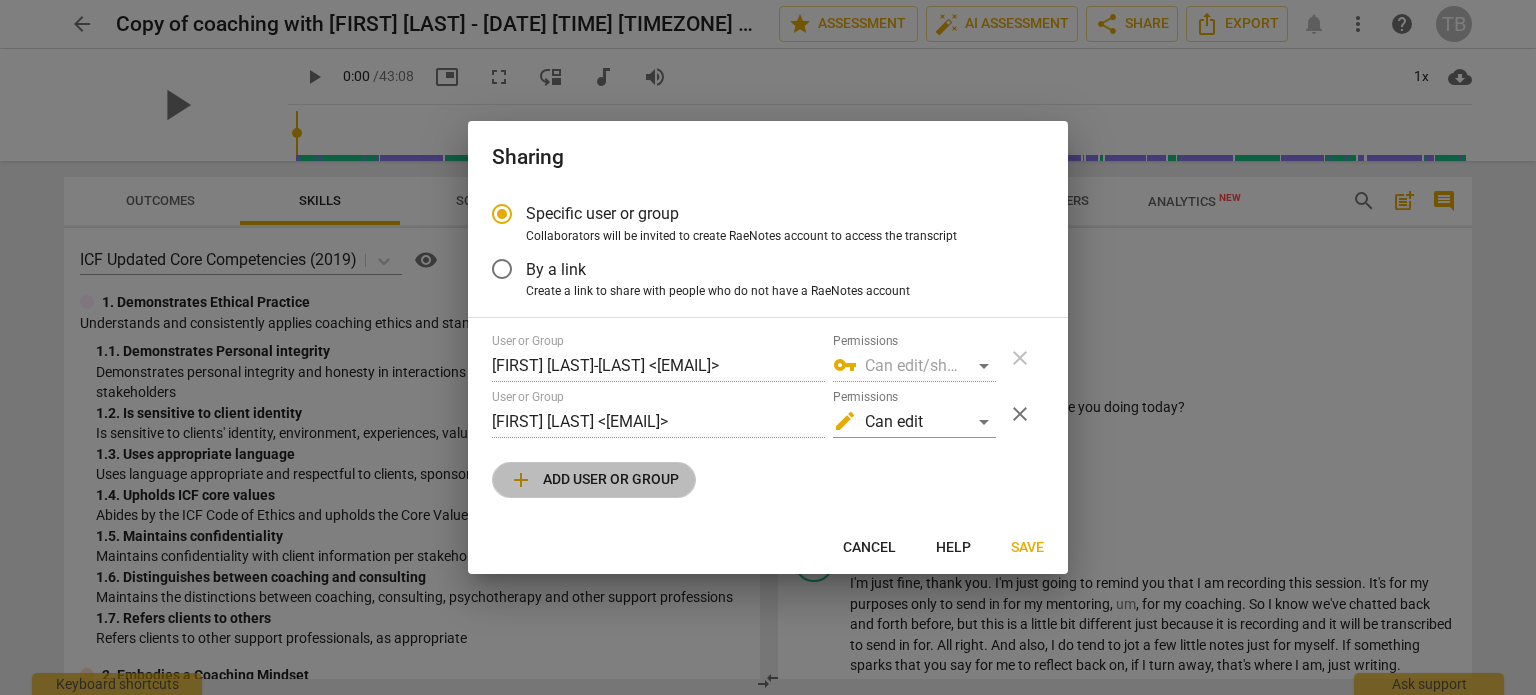 click on "add Add user or group" at bounding box center [594, 480] 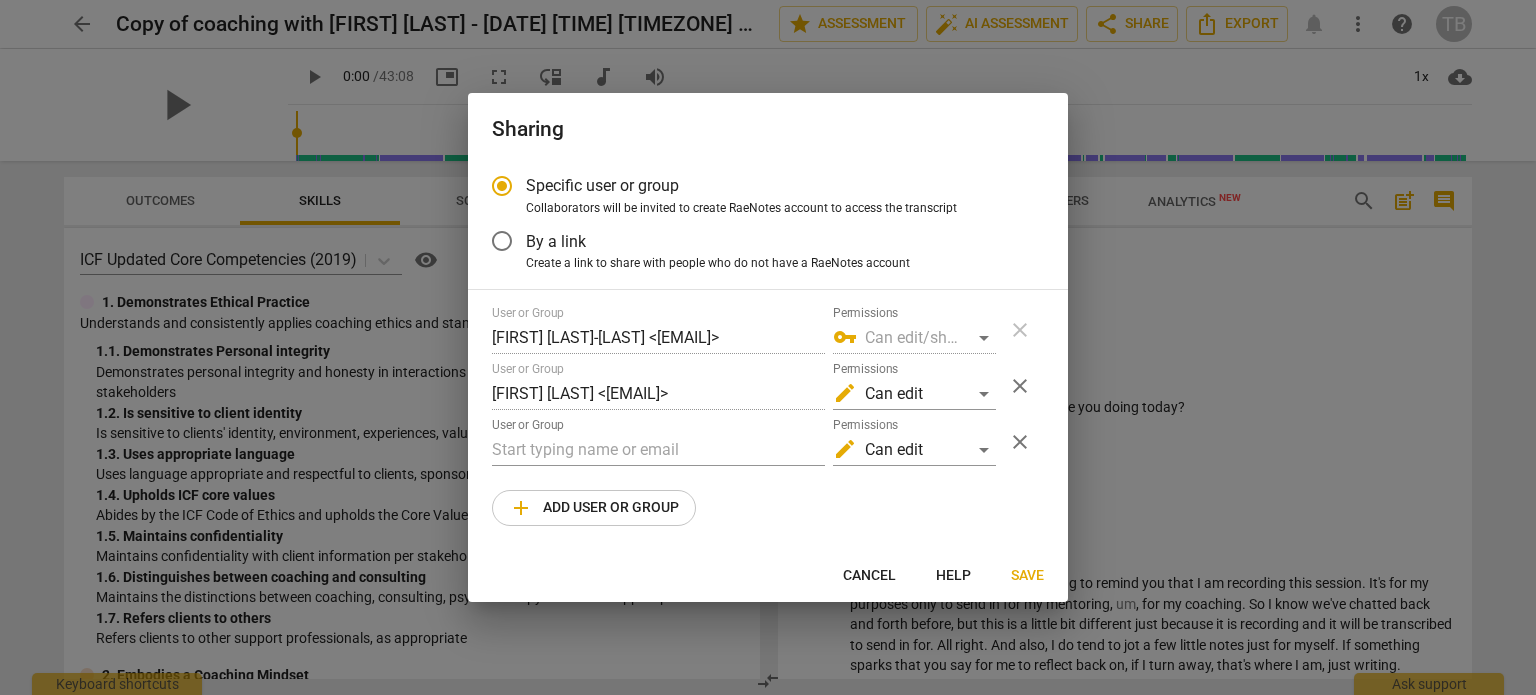 click on "close" at bounding box center (1020, 386) 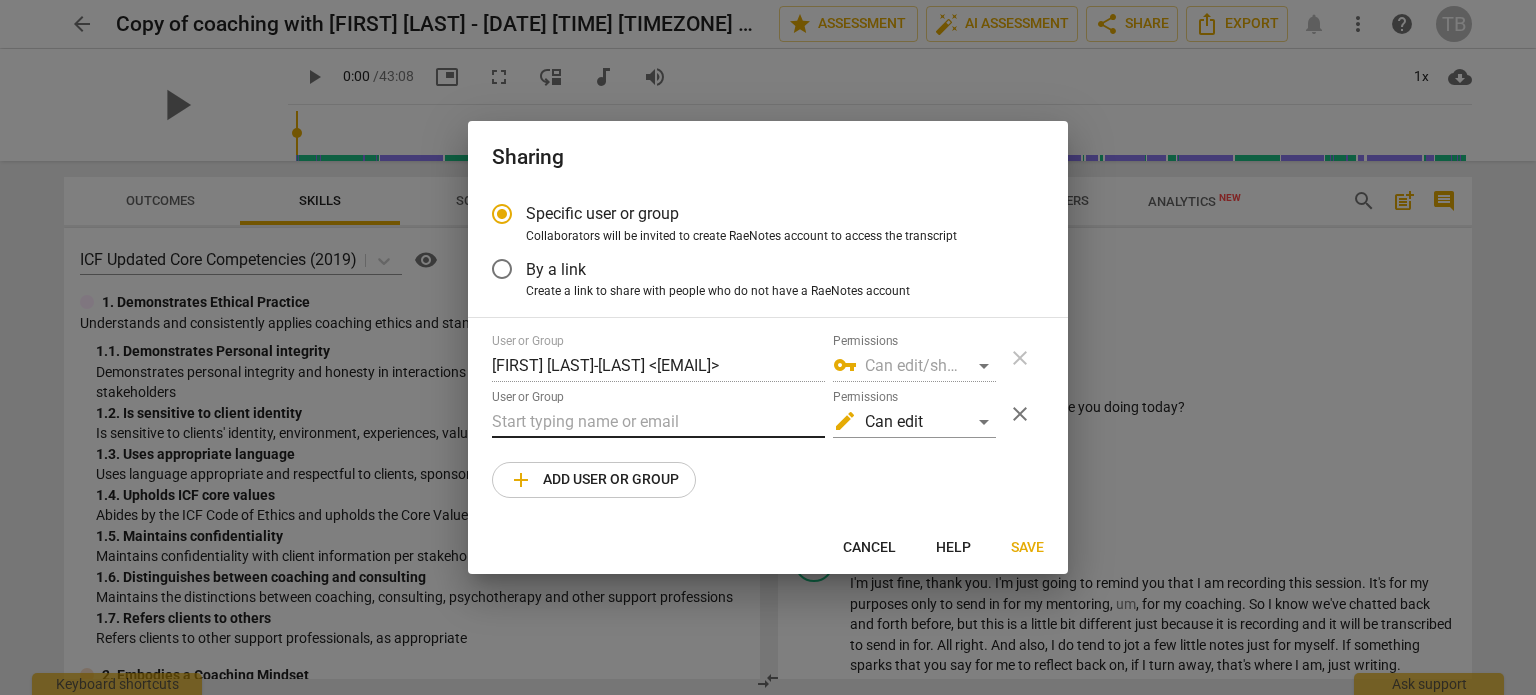 click at bounding box center [658, 422] 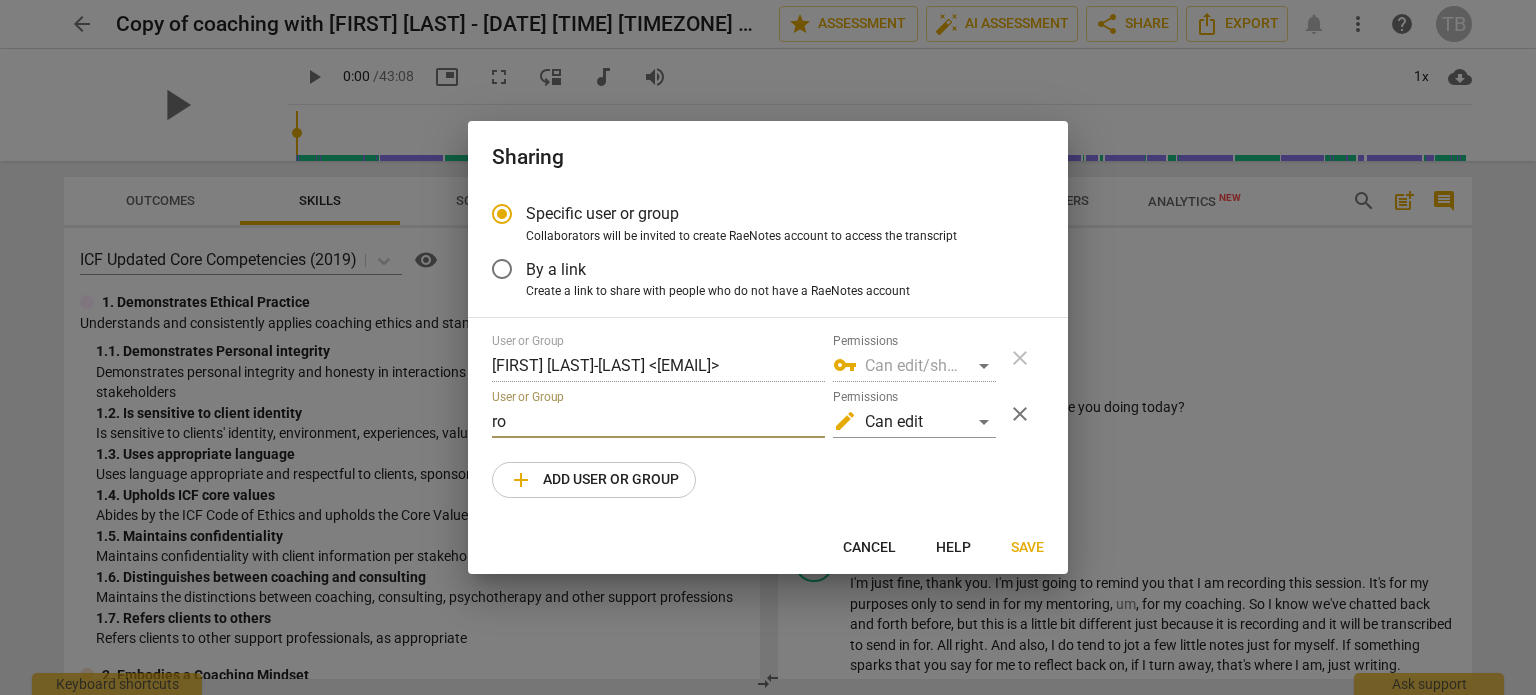 type on "r" 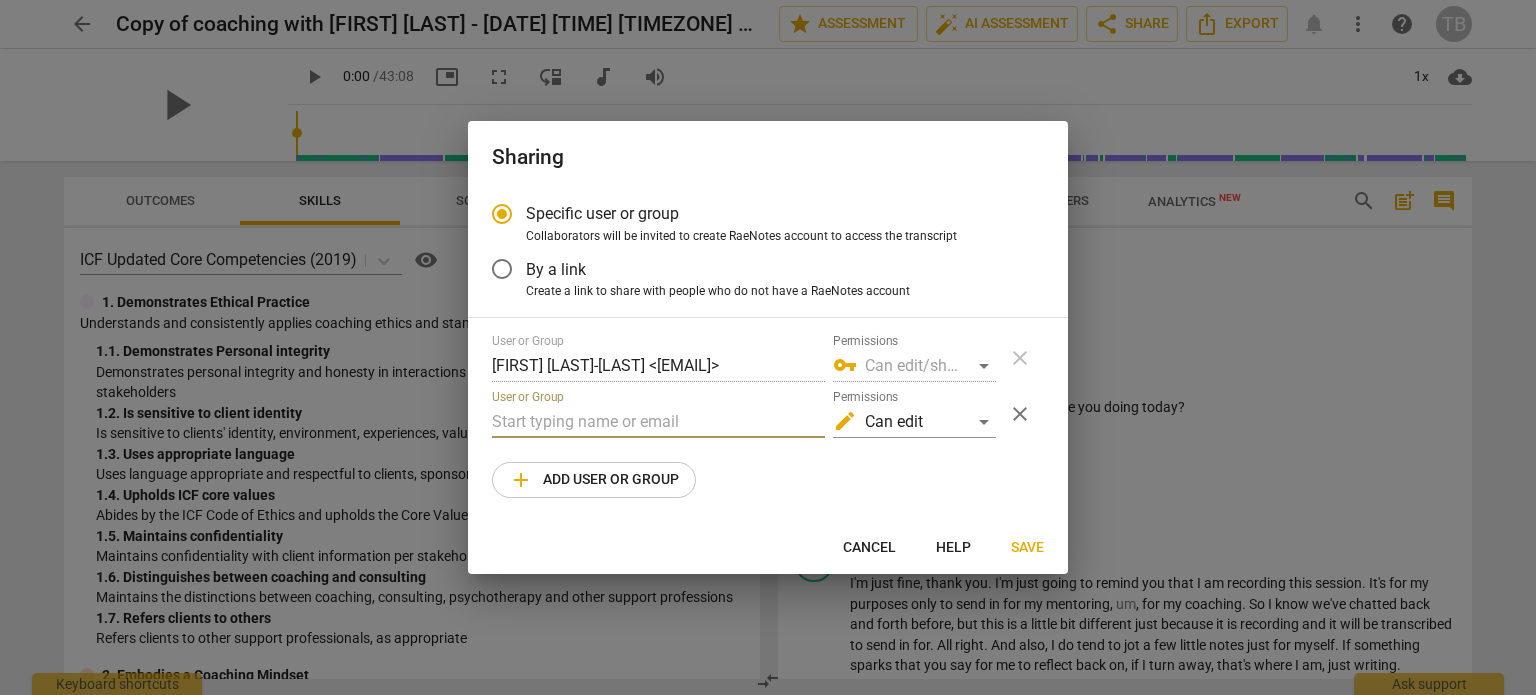 paste on "[EMAIL]" 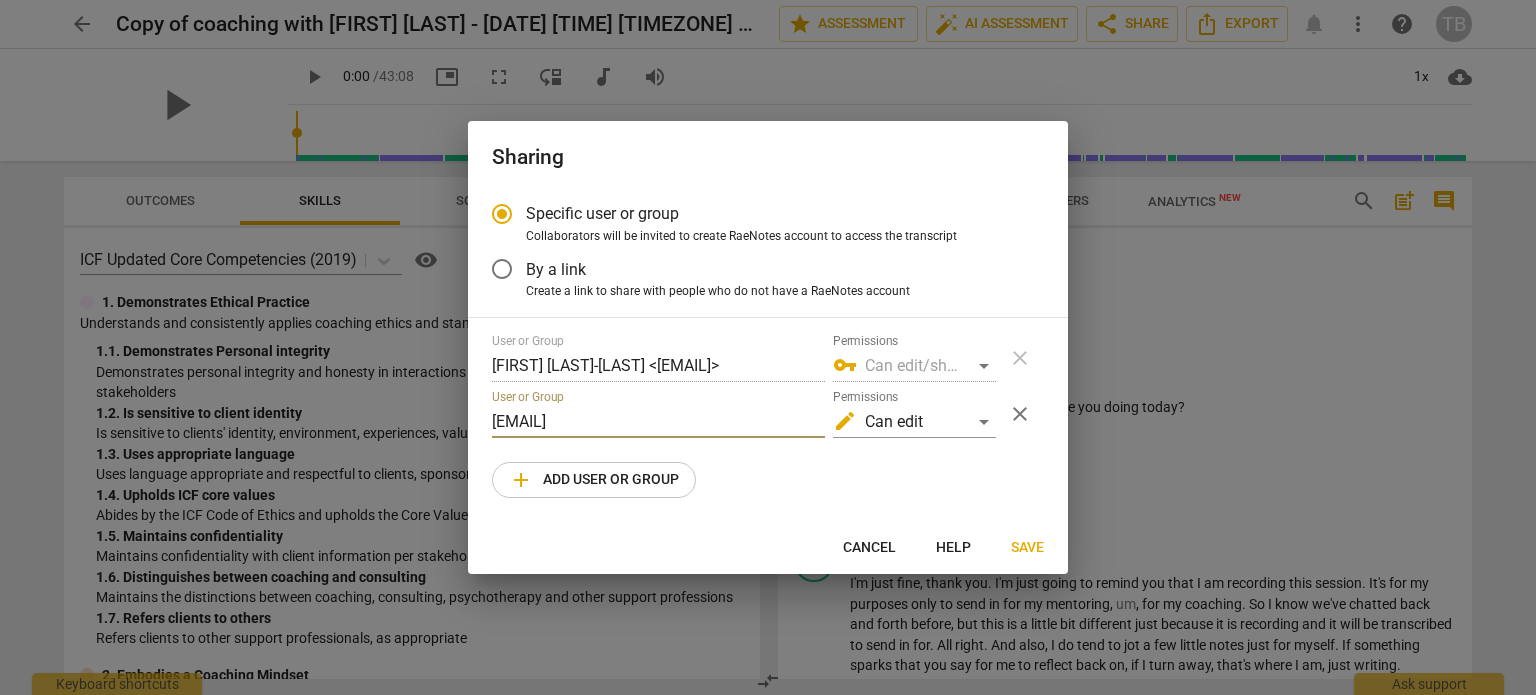 type on "[EMAIL]" 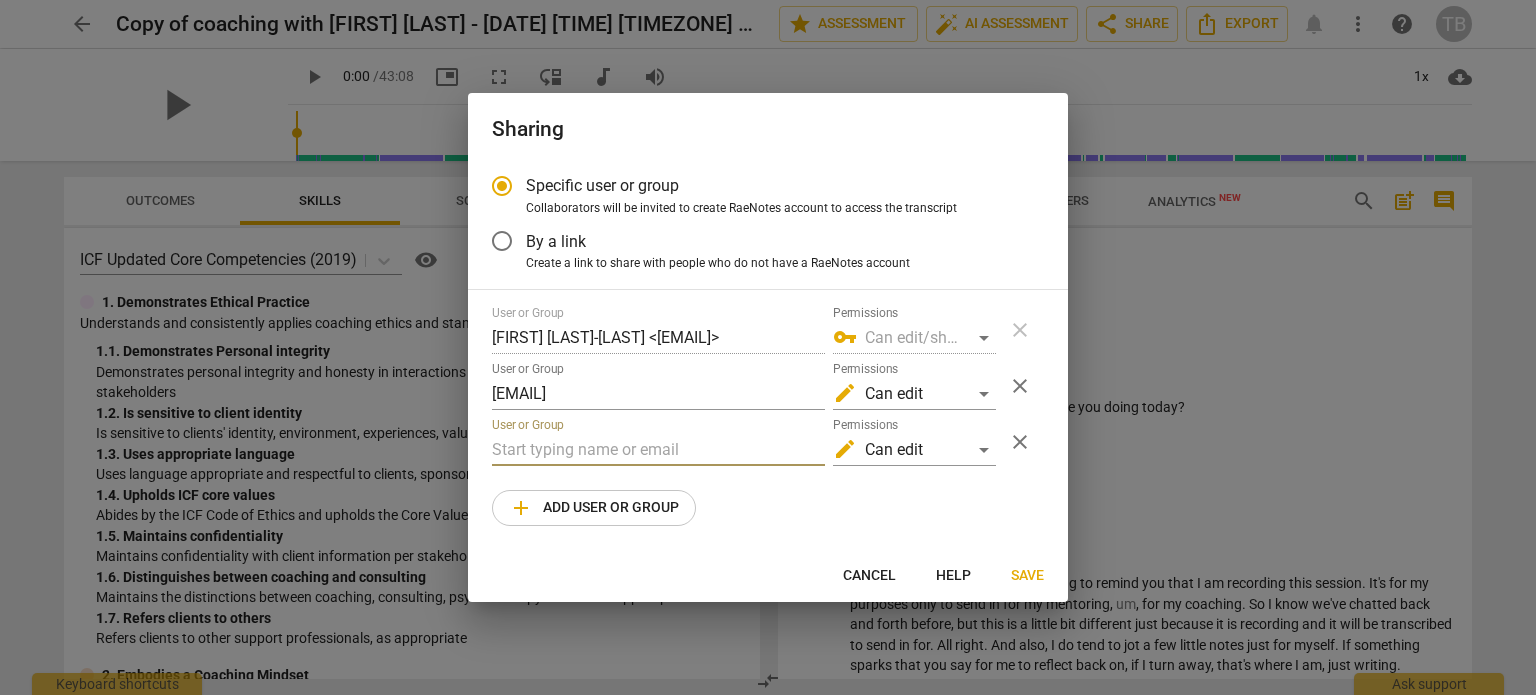 click at bounding box center [658, 450] 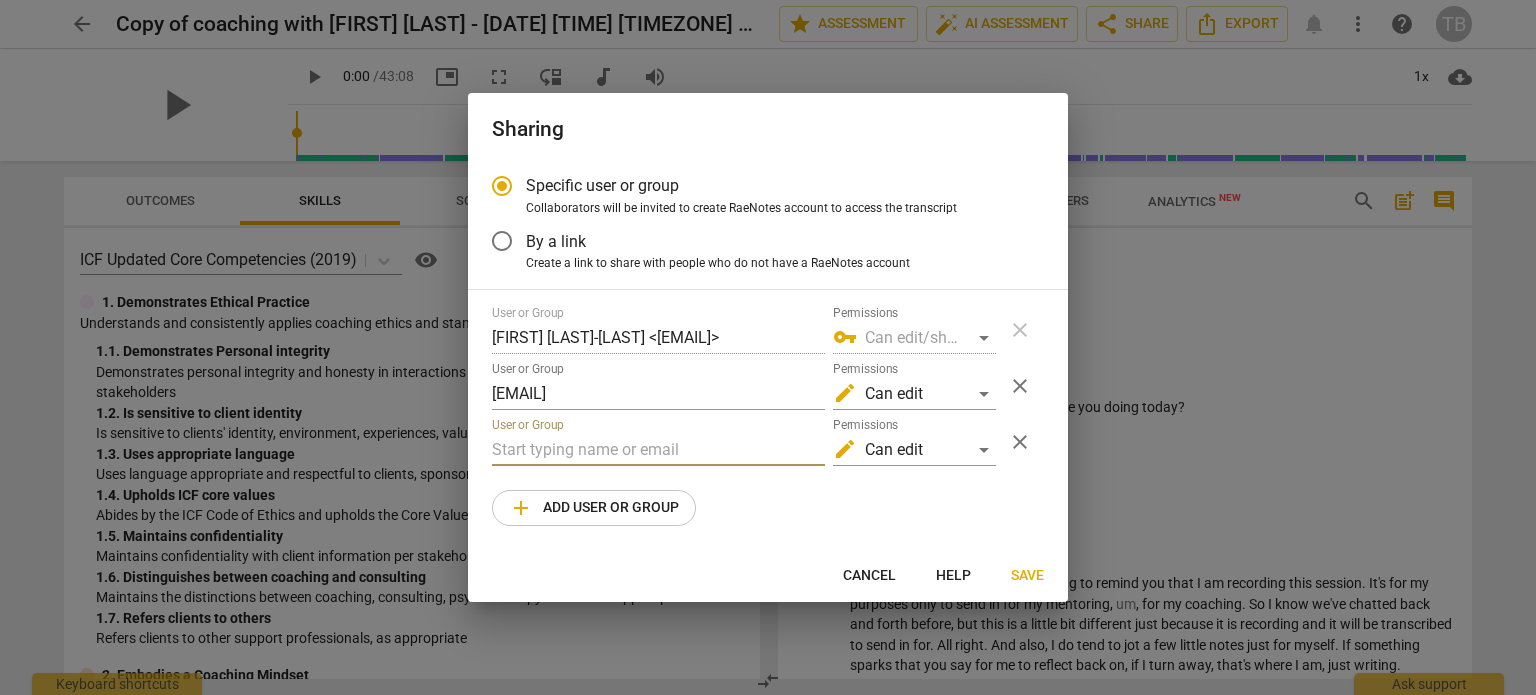 paste on "[EMAIL]" 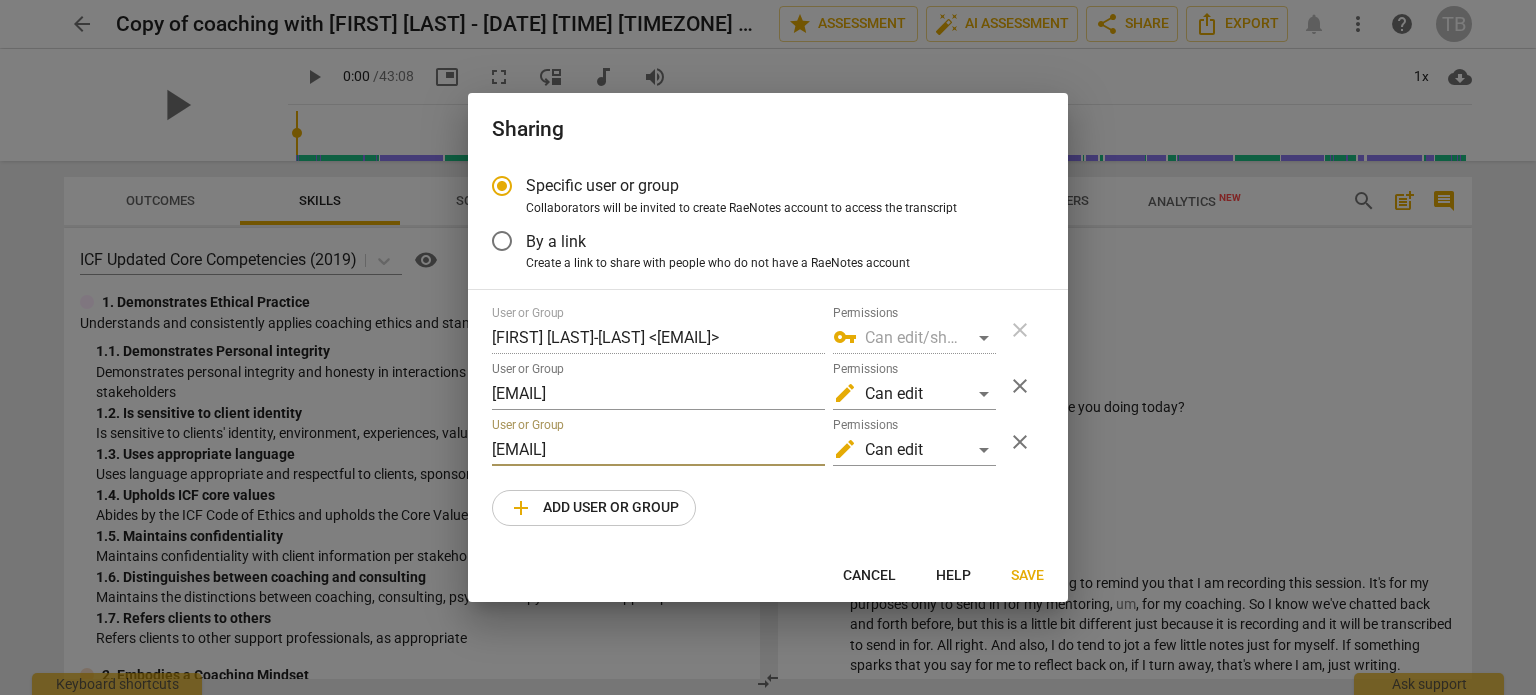 type on "[EMAIL]" 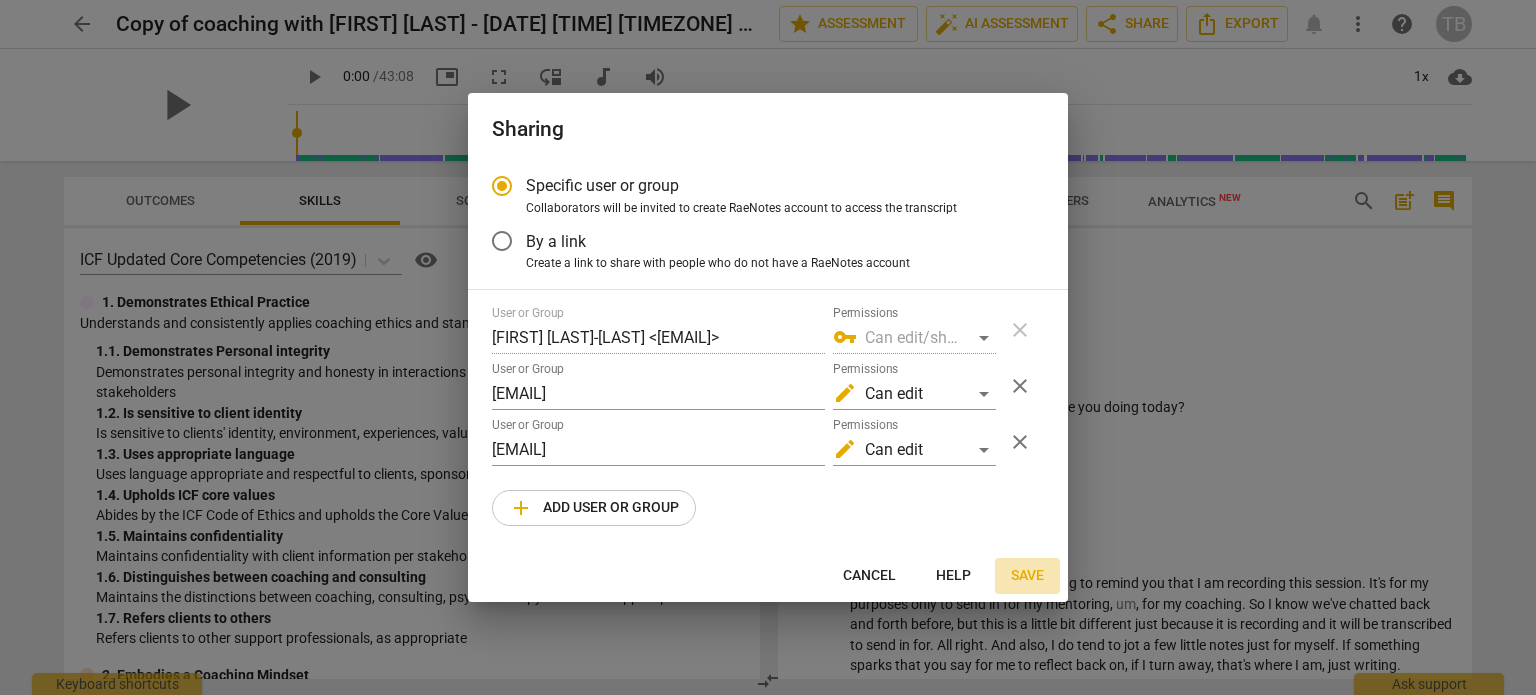 click on "Save" at bounding box center (1027, 576) 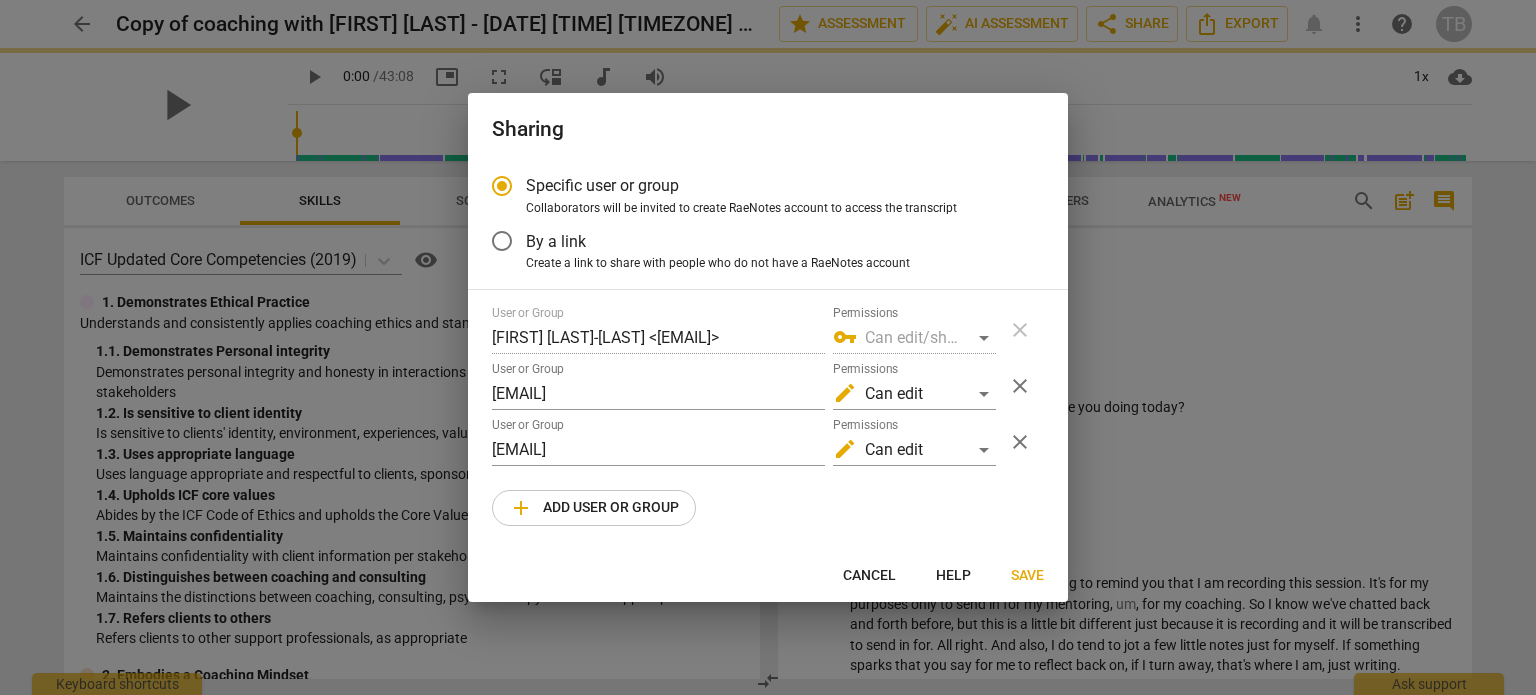 radio on "false" 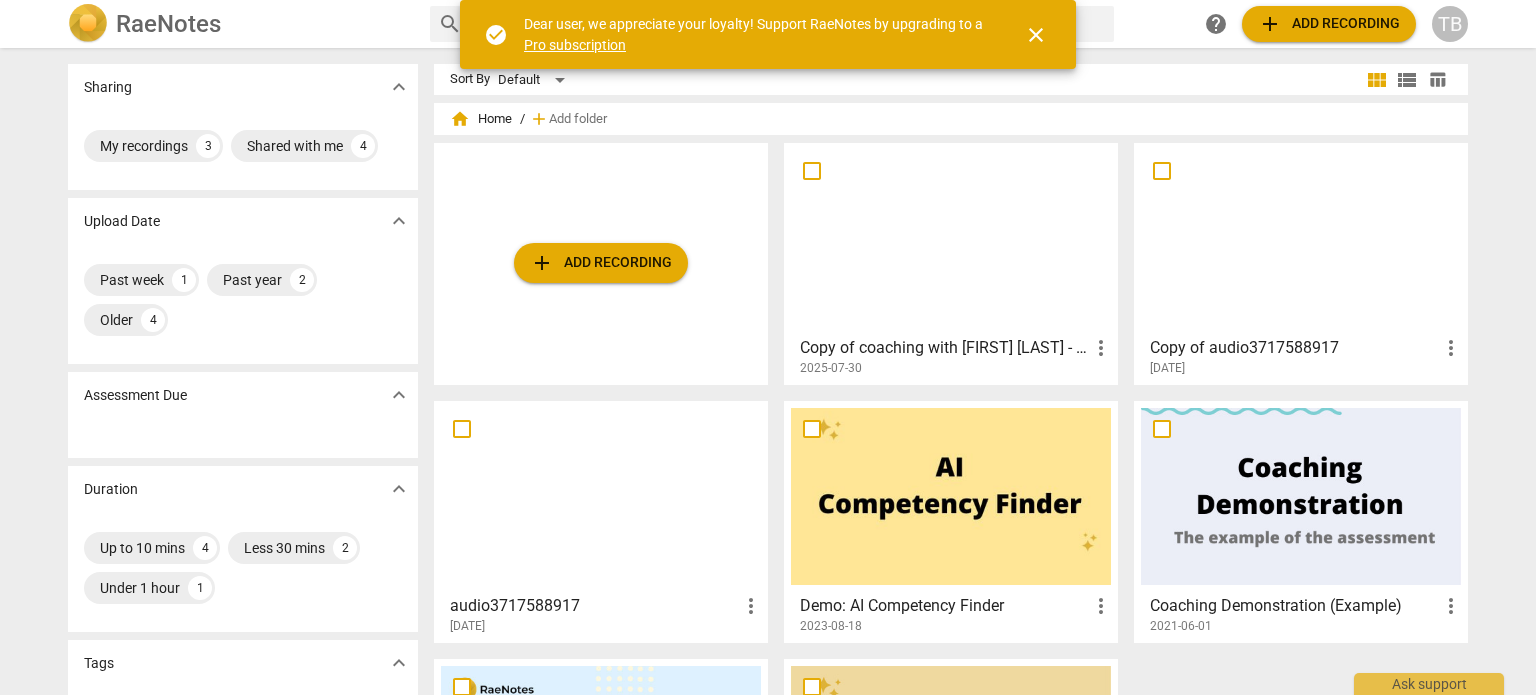scroll, scrollTop: 0, scrollLeft: 0, axis: both 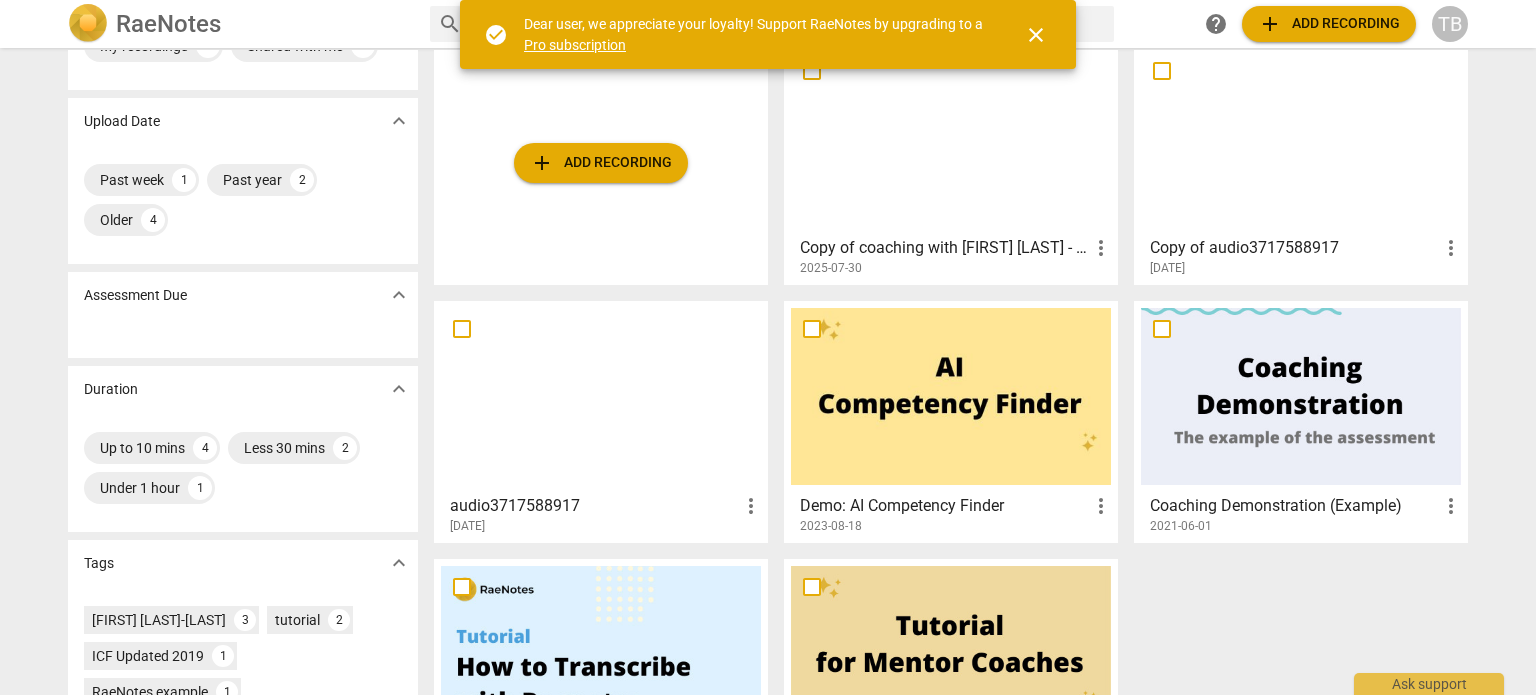 click at bounding box center [951, 138] 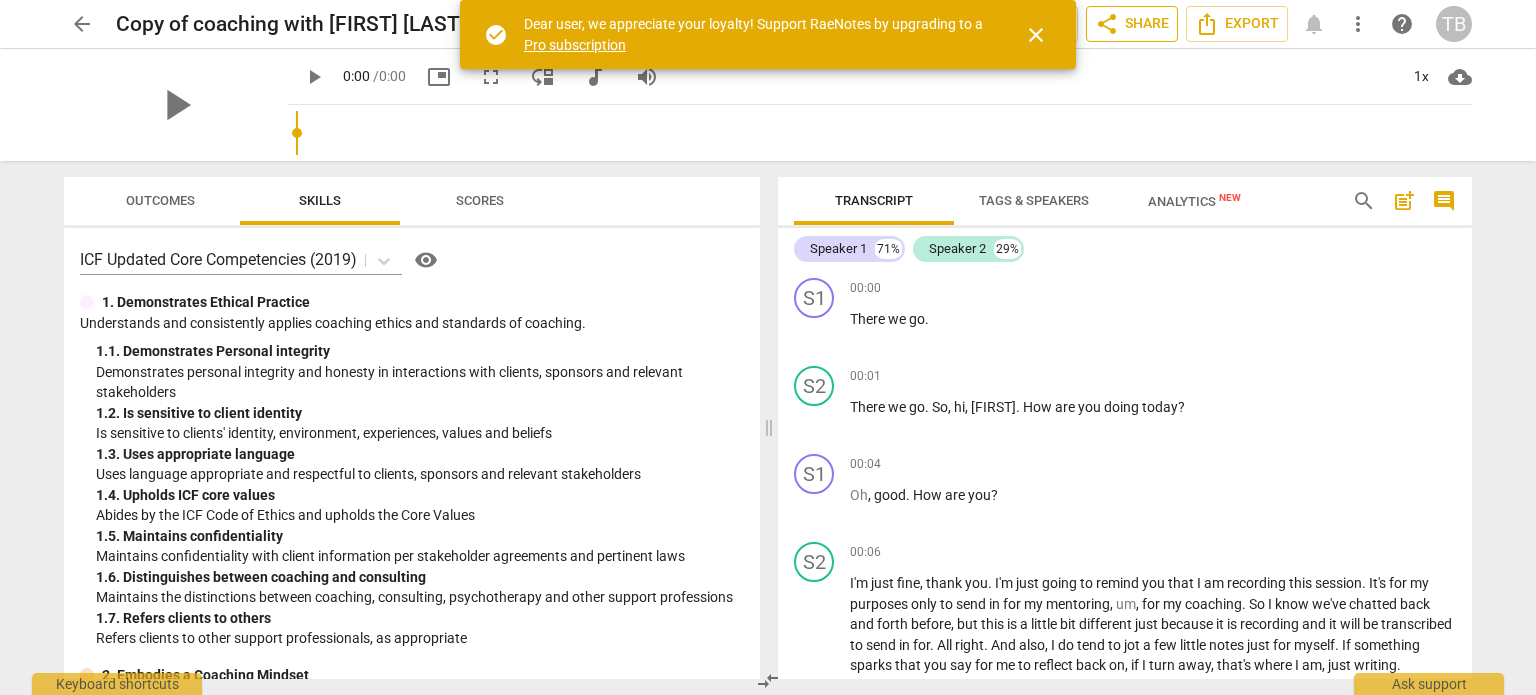 click on "share    Share" at bounding box center (1132, 24) 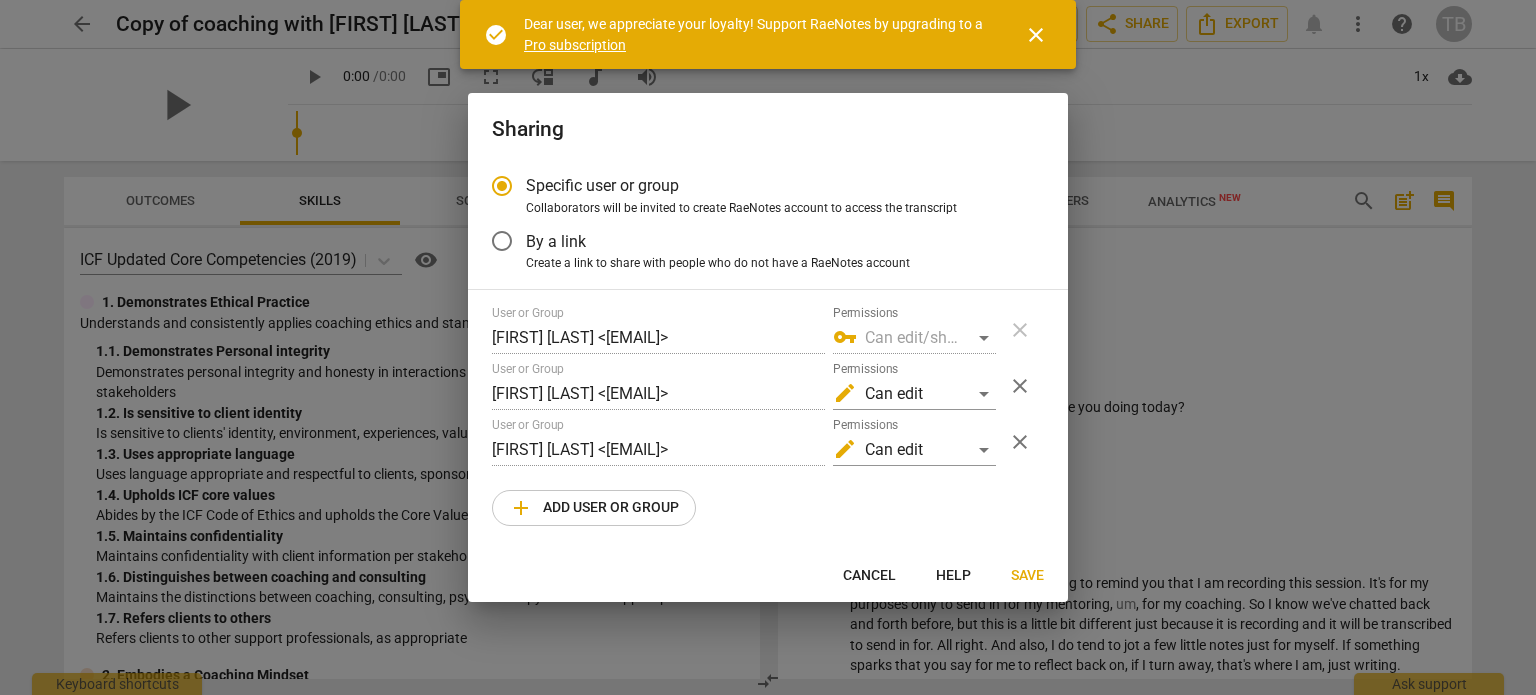 click on "close" at bounding box center [1020, 386] 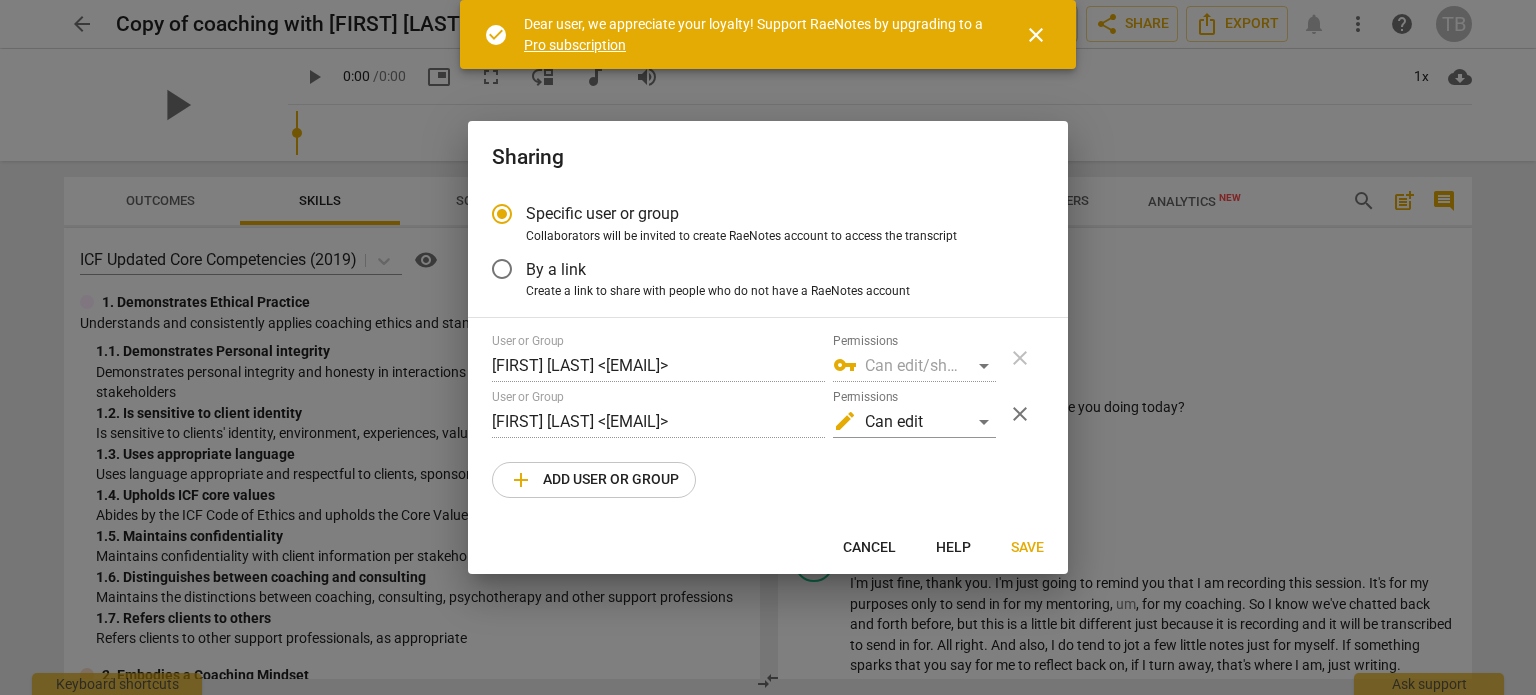 click on "add Add user or group" at bounding box center (594, 480) 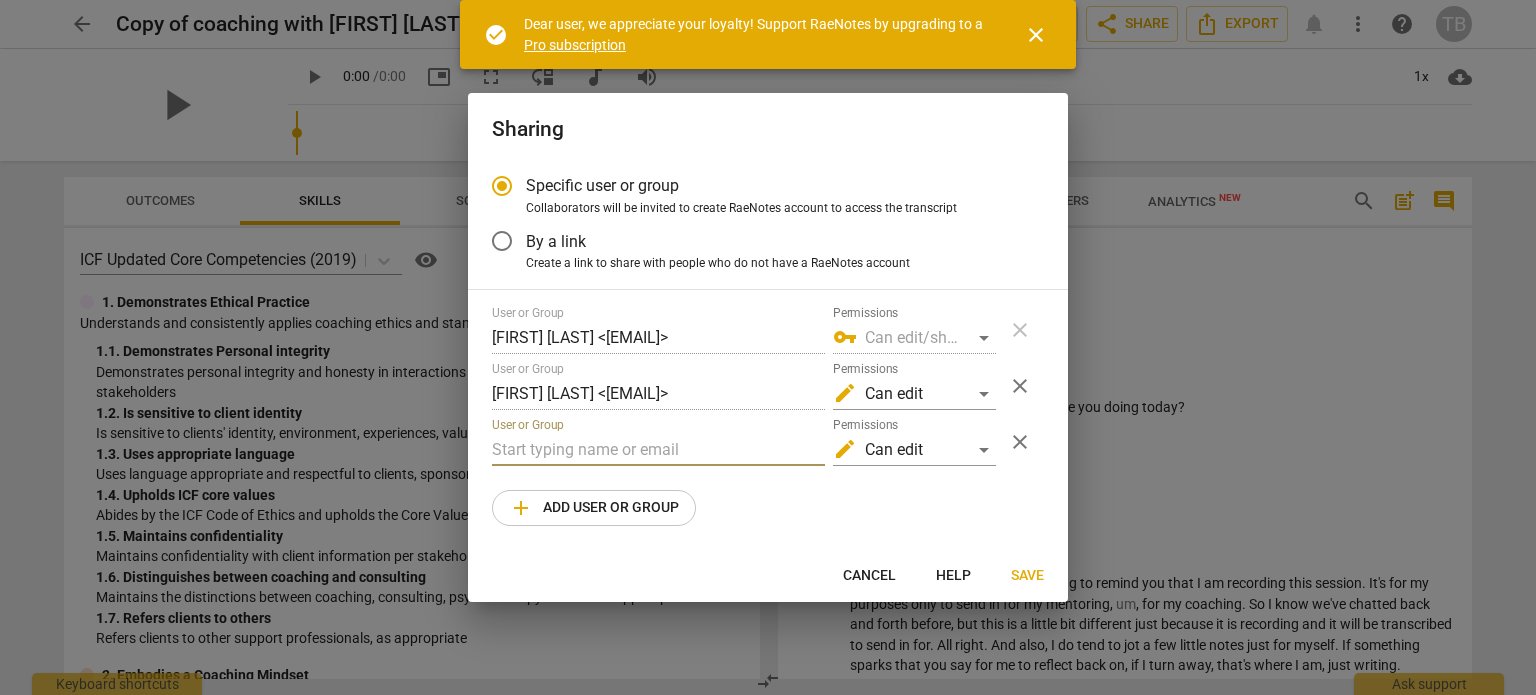 paste on "roulaeidsawan@gmail.com" 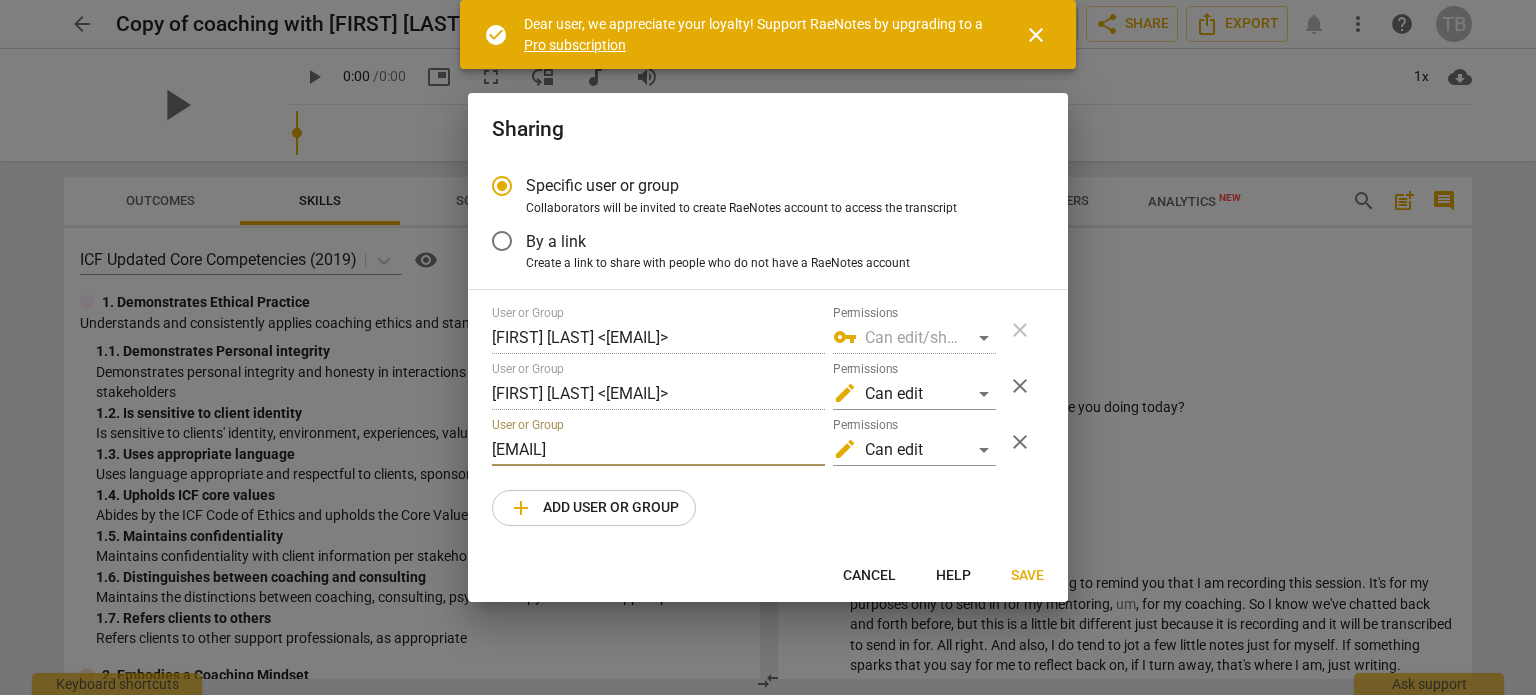 type on "roulaeidsawan@gmail.com" 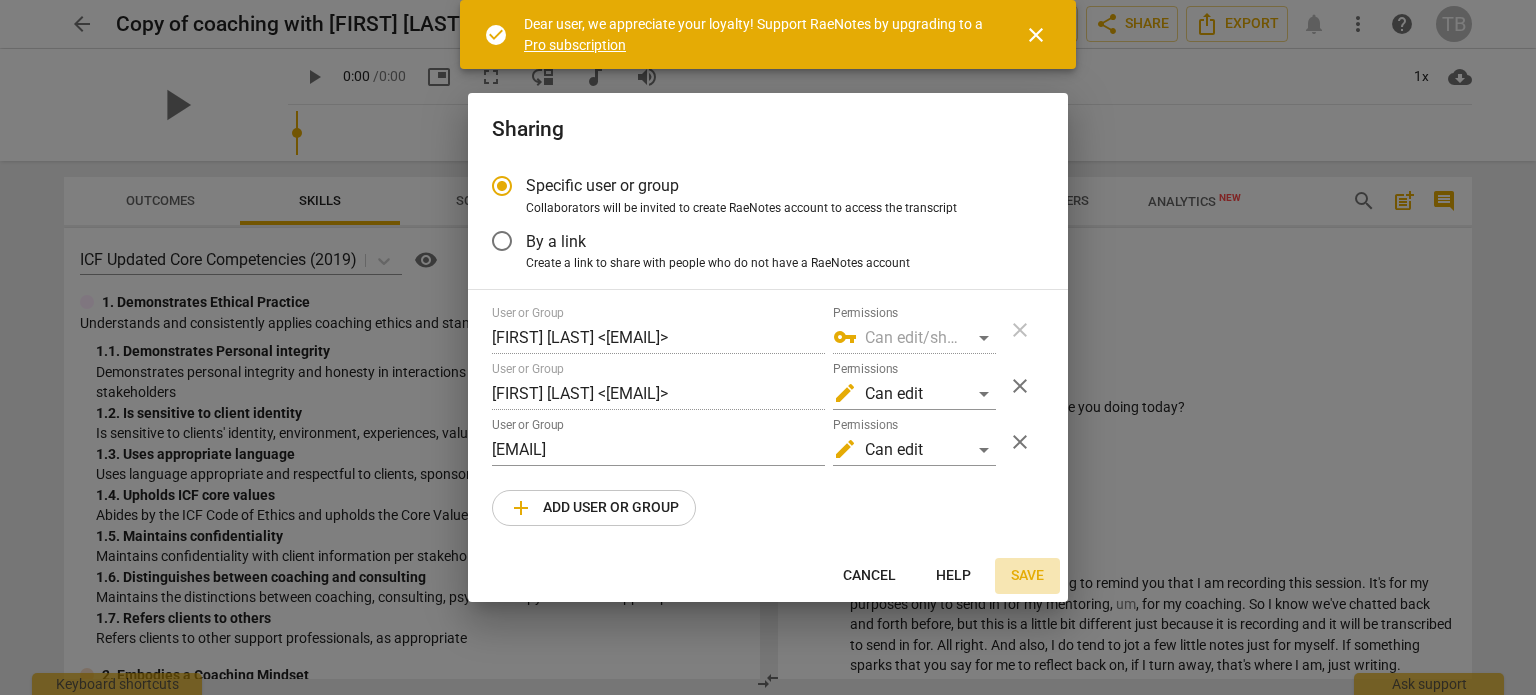 click on "Save" at bounding box center [1027, 576] 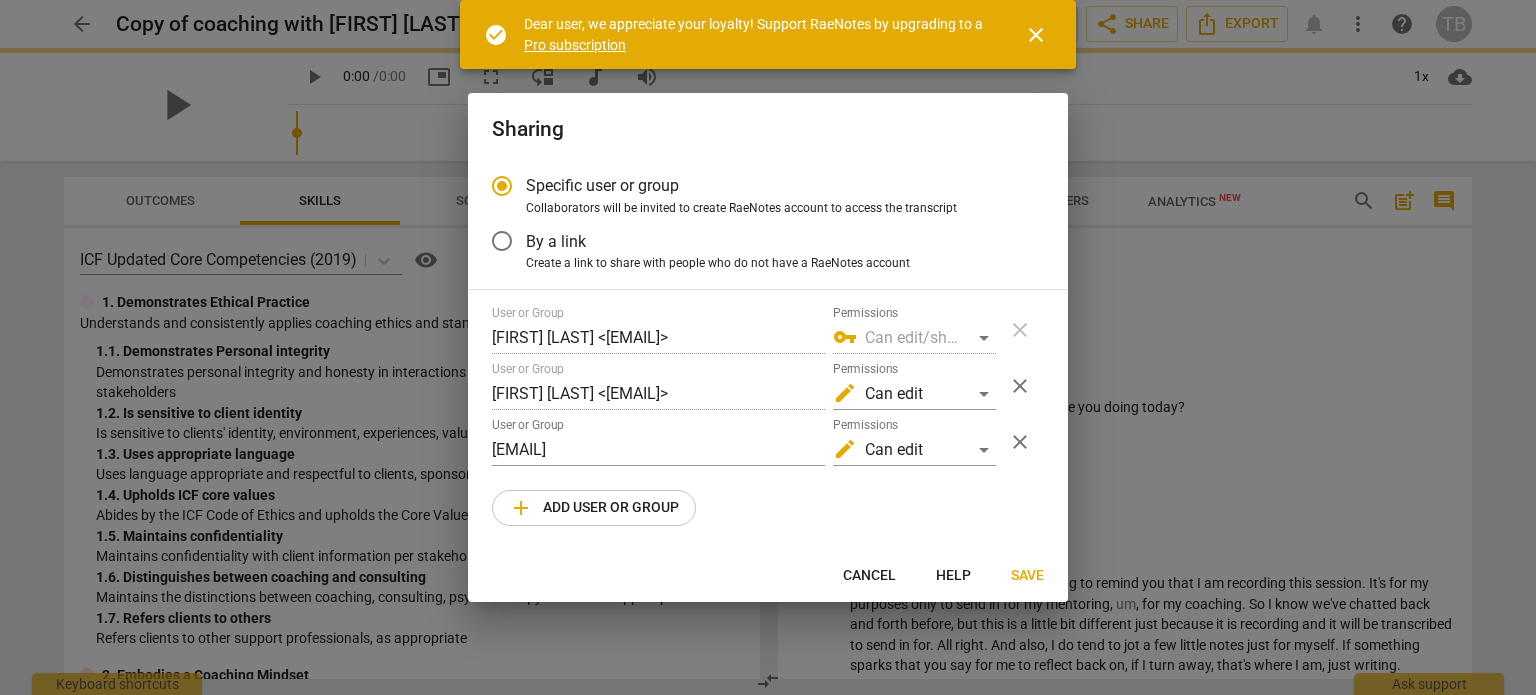 radio on "false" 